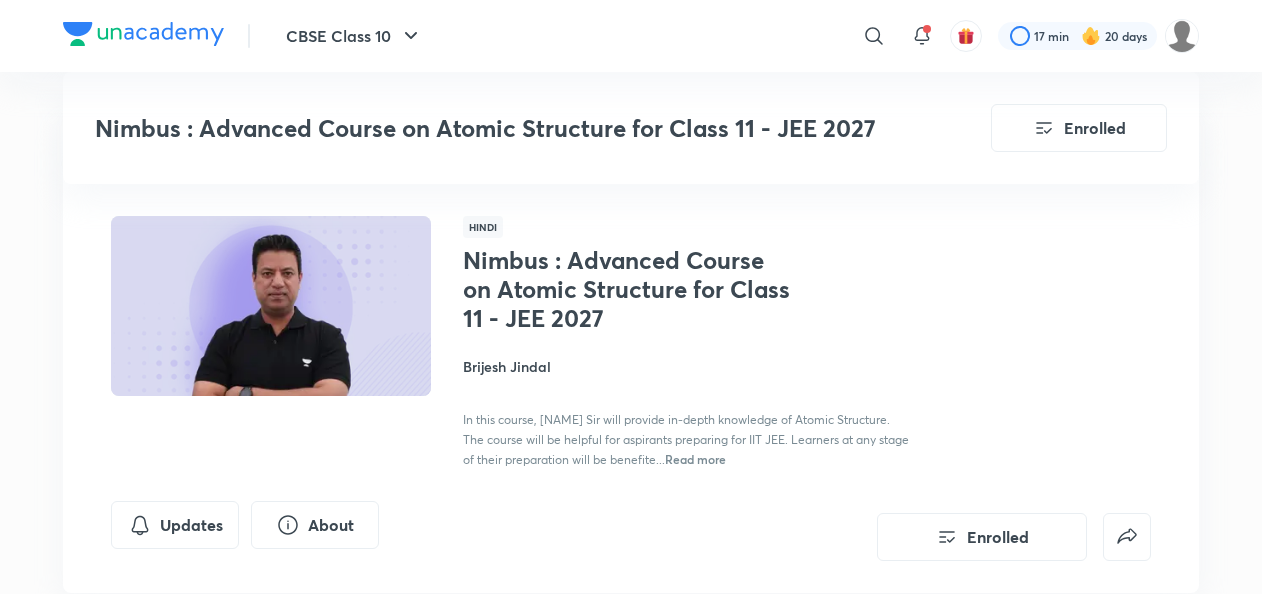 scroll, scrollTop: 725, scrollLeft: 0, axis: vertical 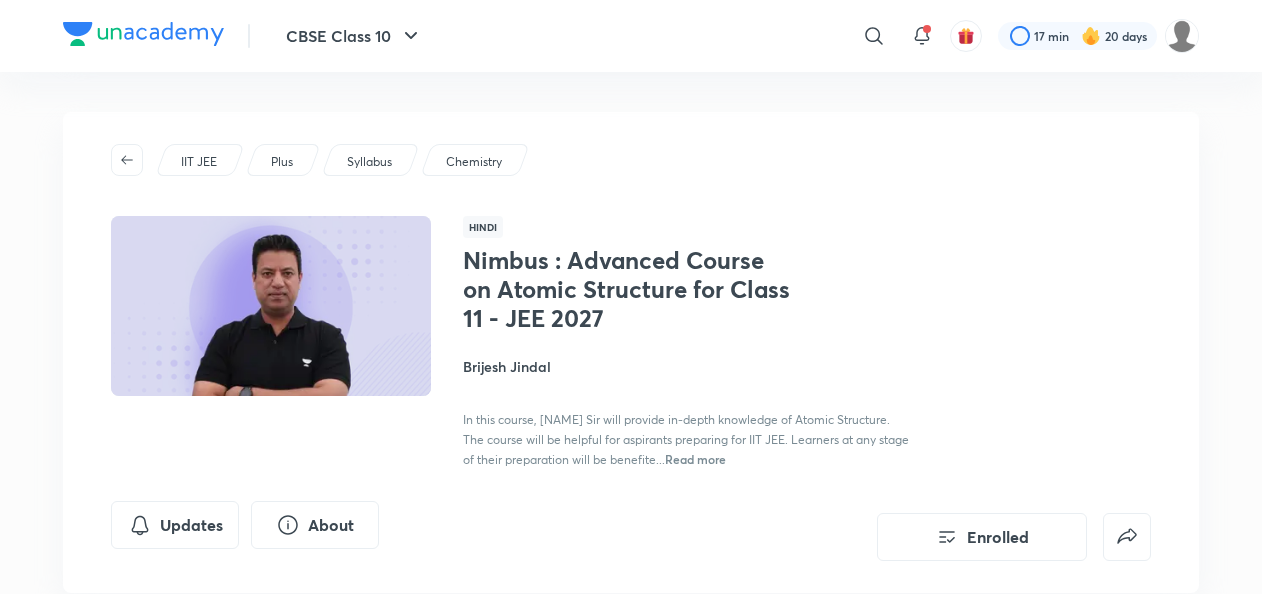 click on "CBSE Class 10 ​ 17 min 20 days" at bounding box center (631, 36) 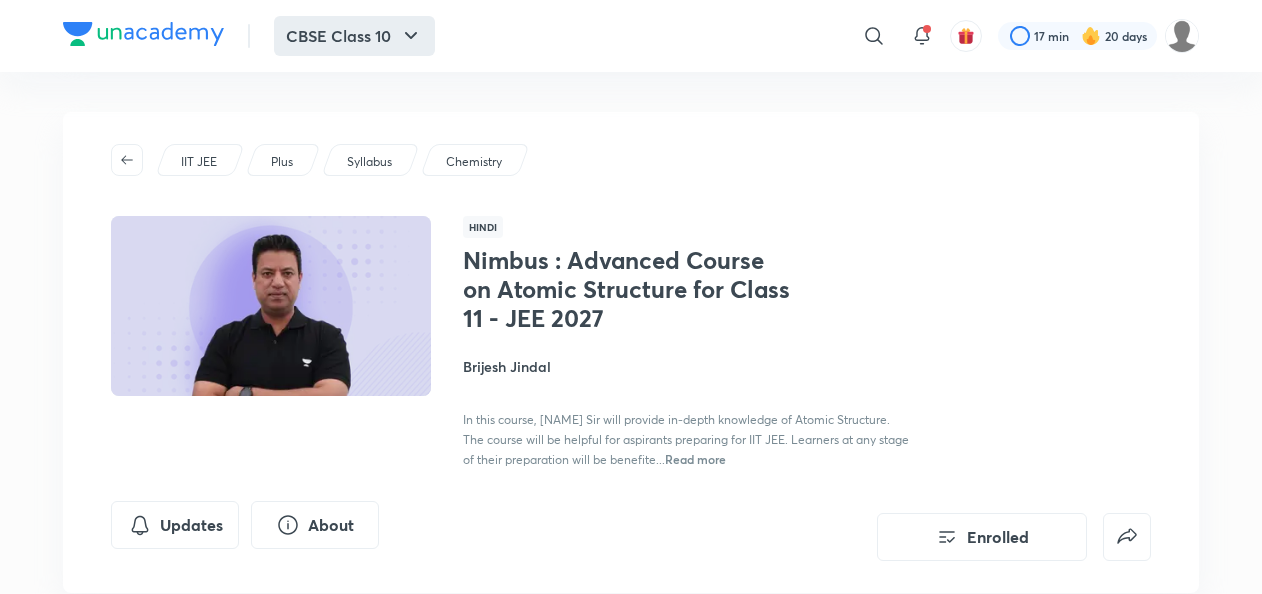 click 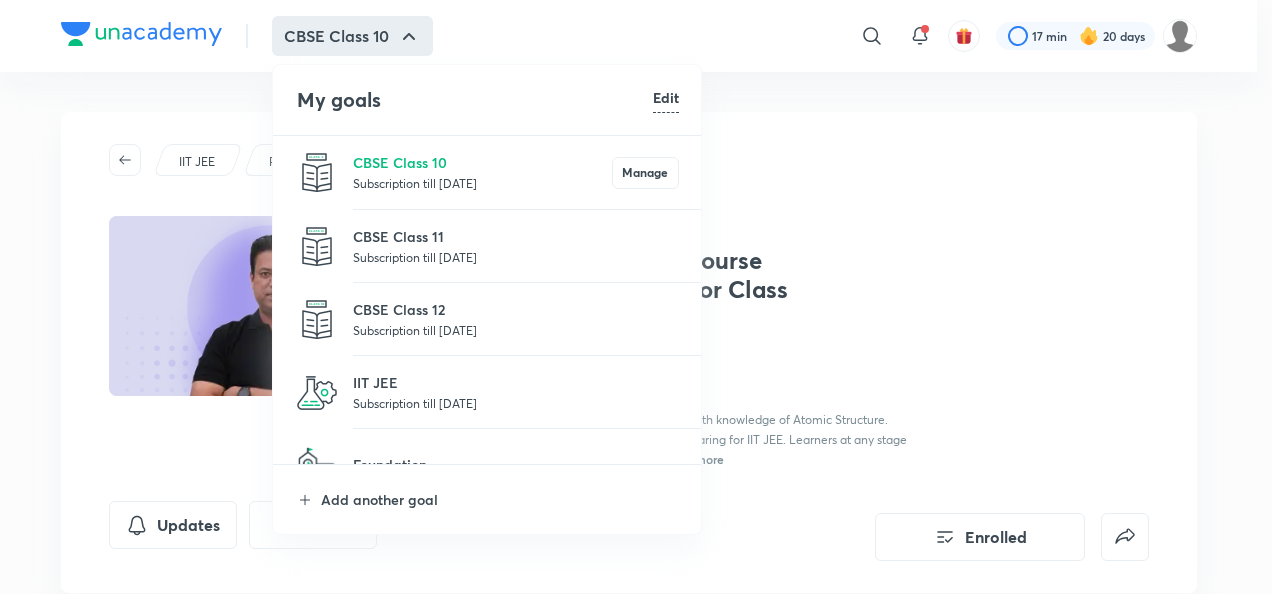 click on "IIT JEE Subscription till 3 Jul 2027" at bounding box center (488, 392) 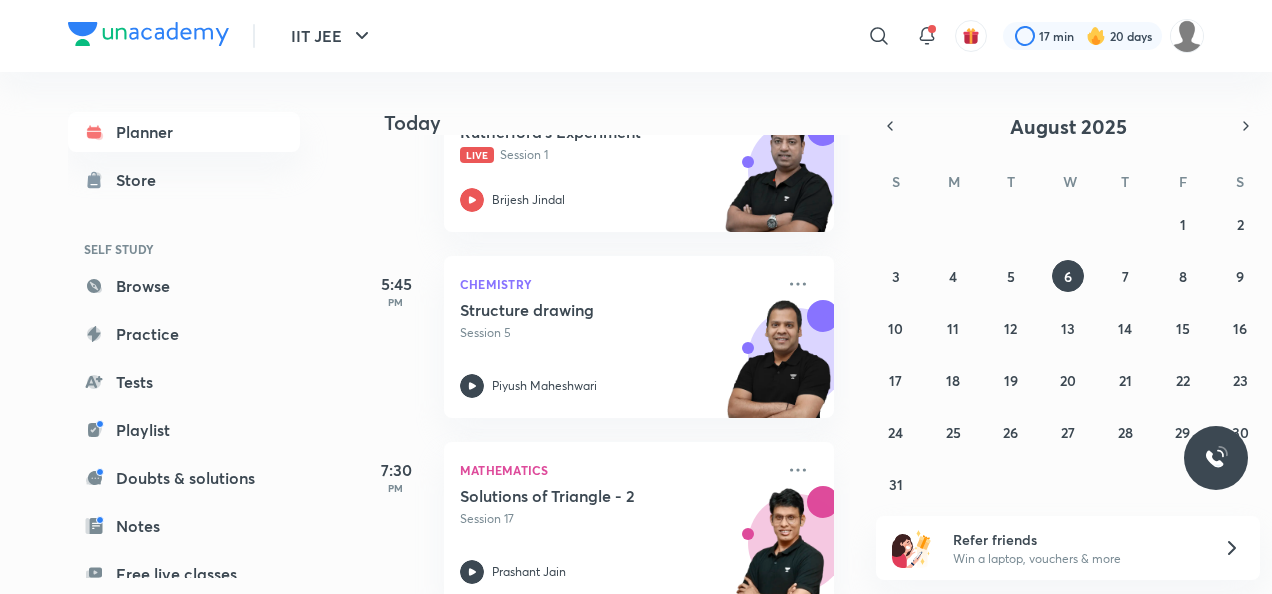 scroll, scrollTop: 539, scrollLeft: 0, axis: vertical 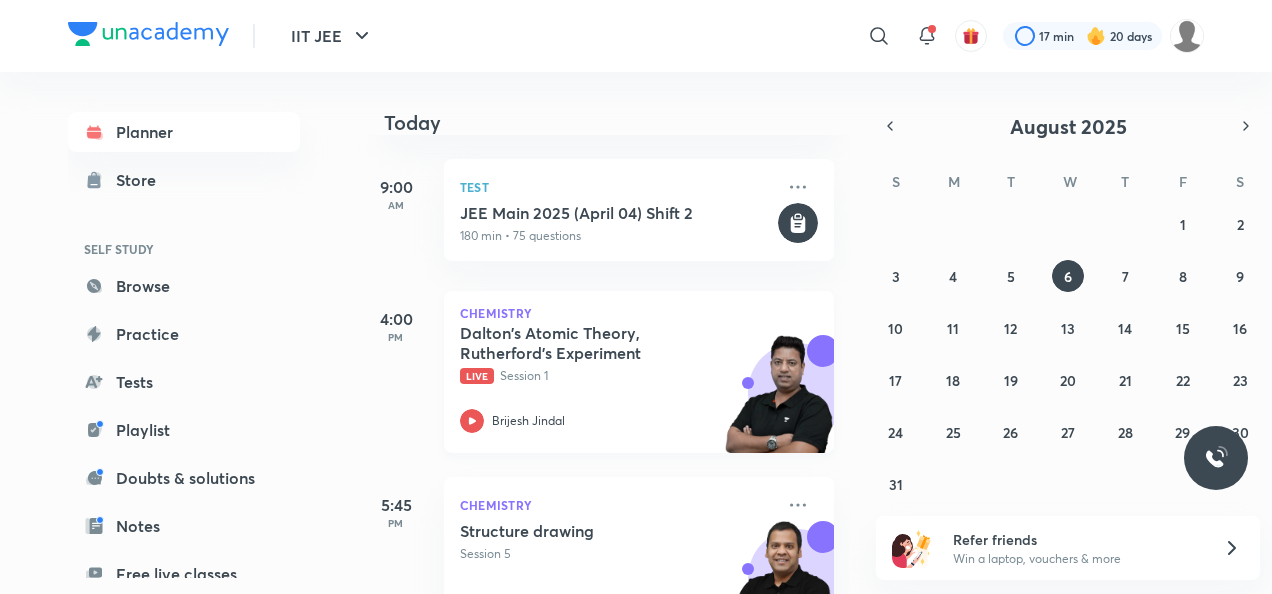 click 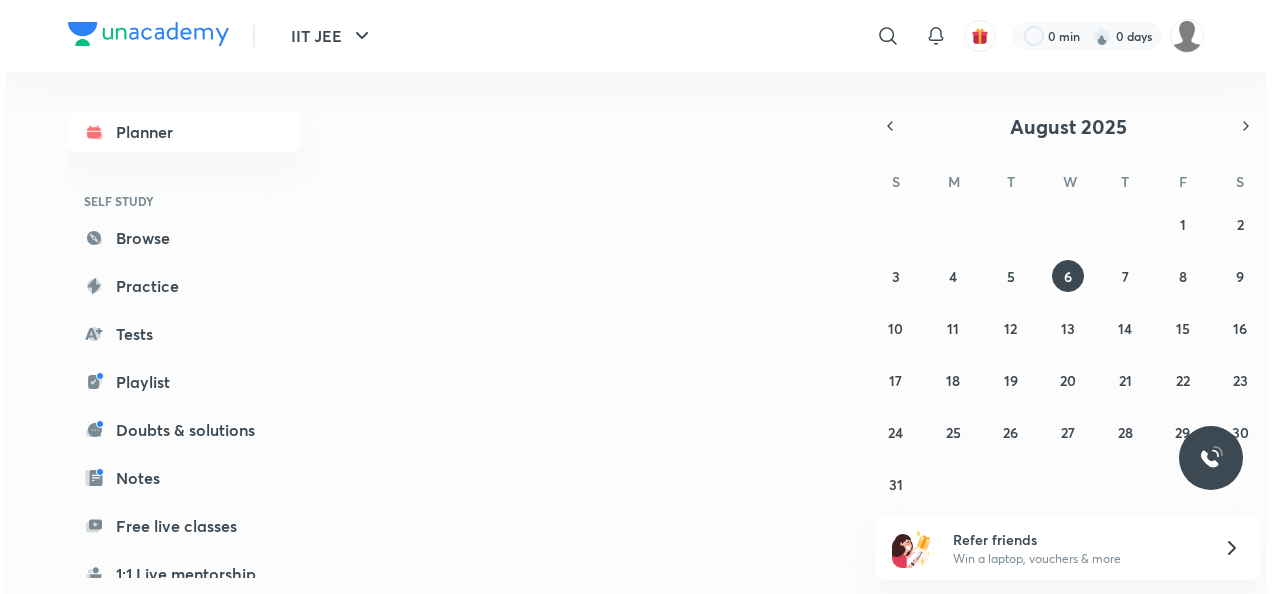 scroll, scrollTop: 0, scrollLeft: 0, axis: both 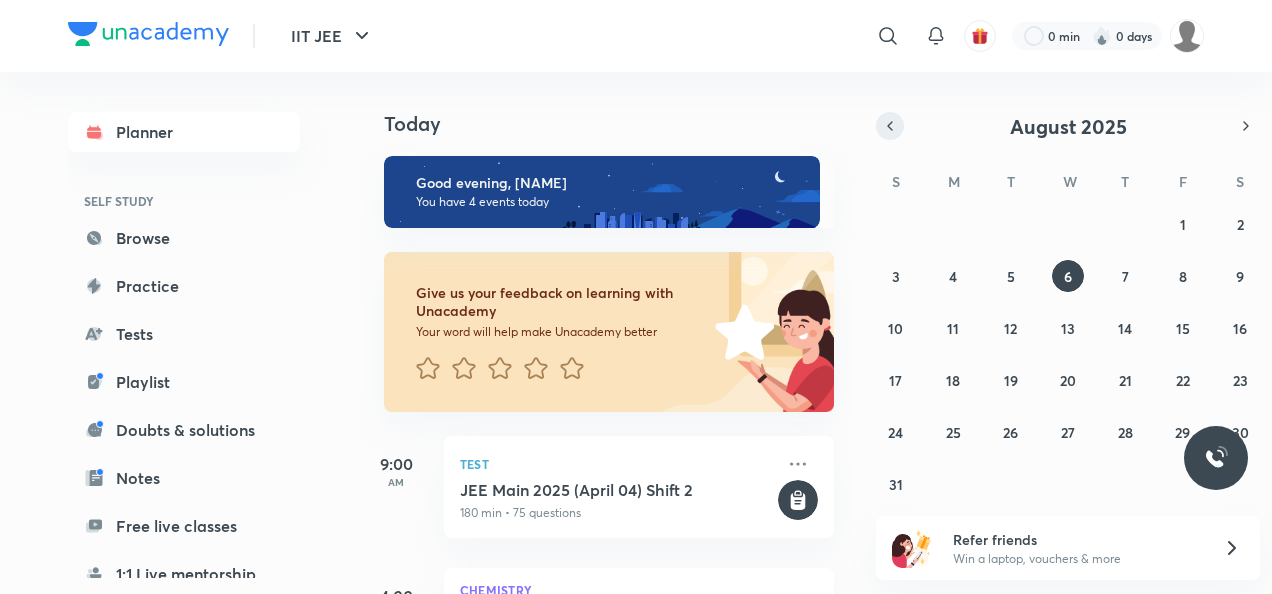 click 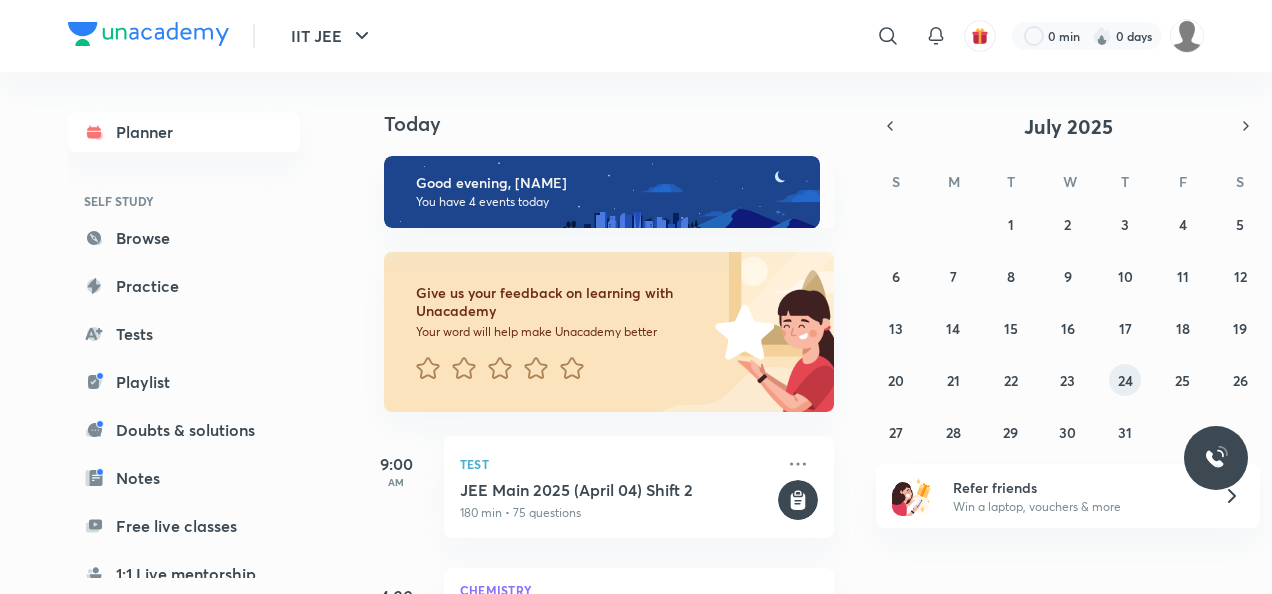 click on "24" at bounding box center [1125, 380] 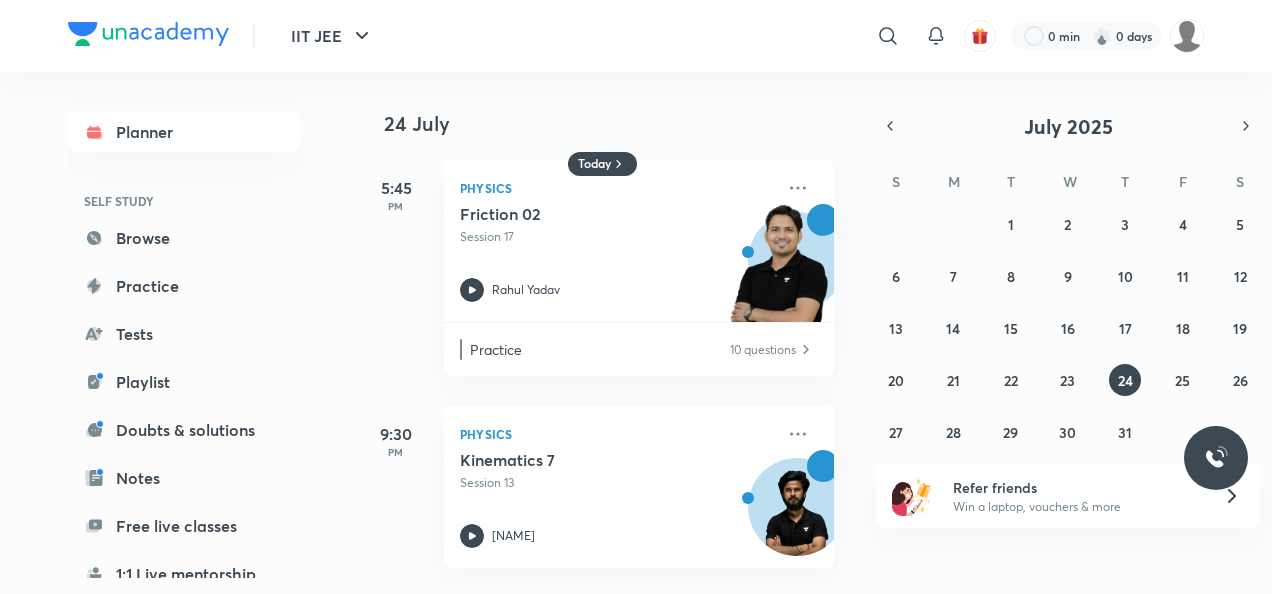 click on "29 30 1 2 3 4 5 6 7 8 9 10 11 12 13 14 15 16 17 18 19 20 21 22 23 24 25 26 27 28 29 30 31 1 2" at bounding box center (1068, 328) 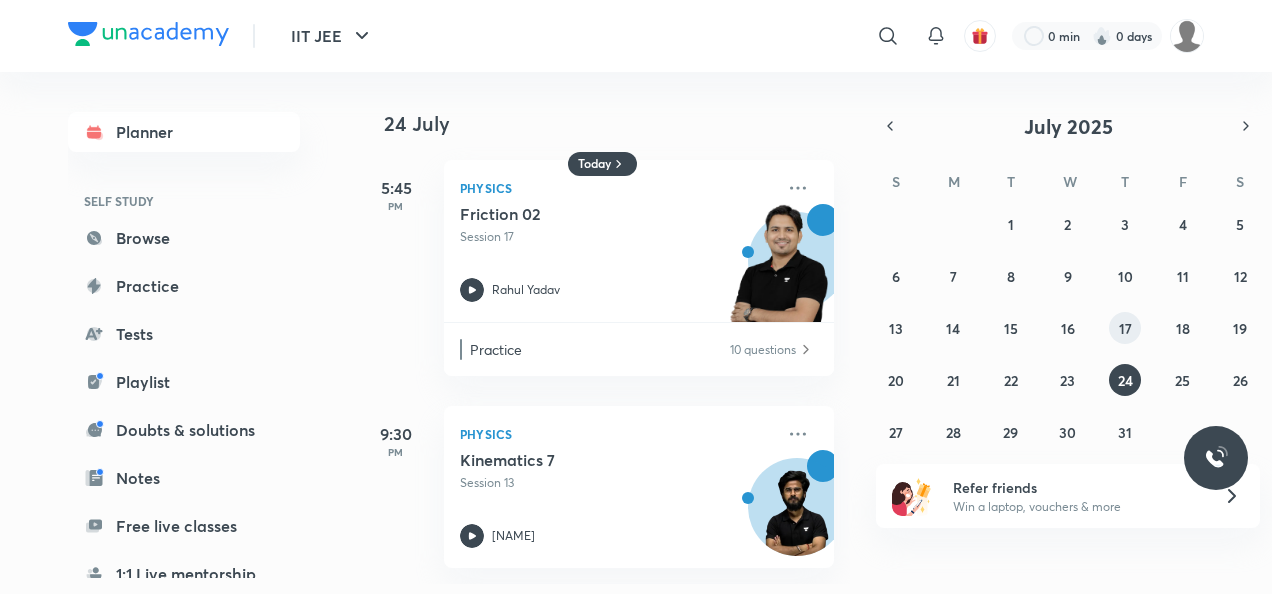 click on "17" at bounding box center (1125, 328) 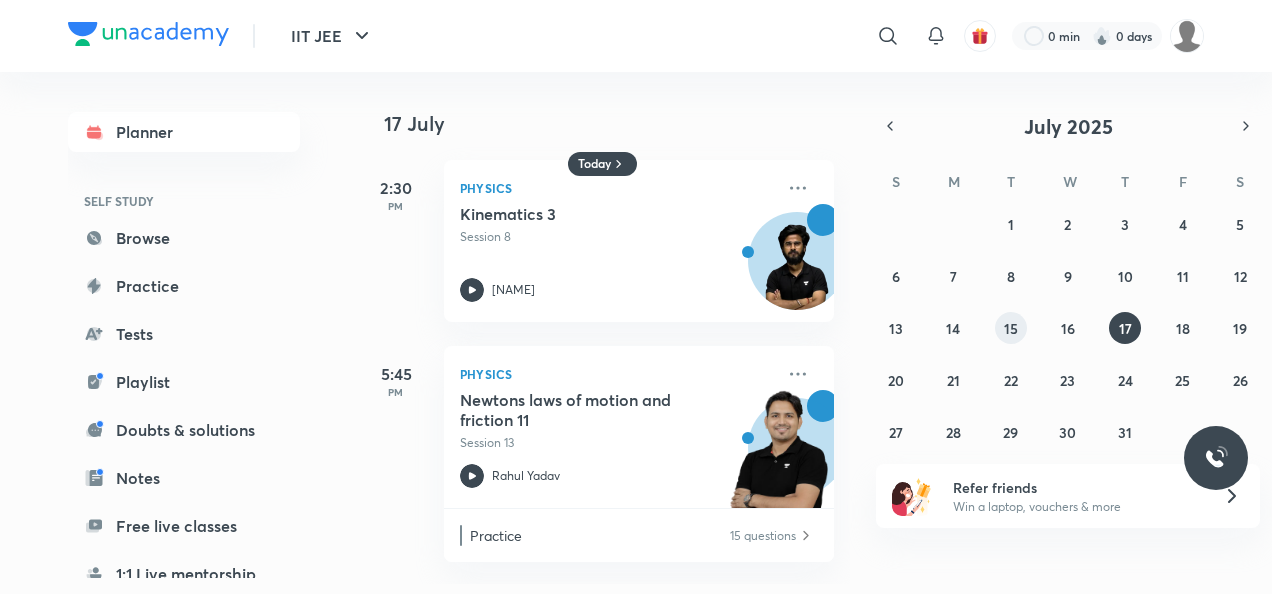 click on "15" at bounding box center (1011, 328) 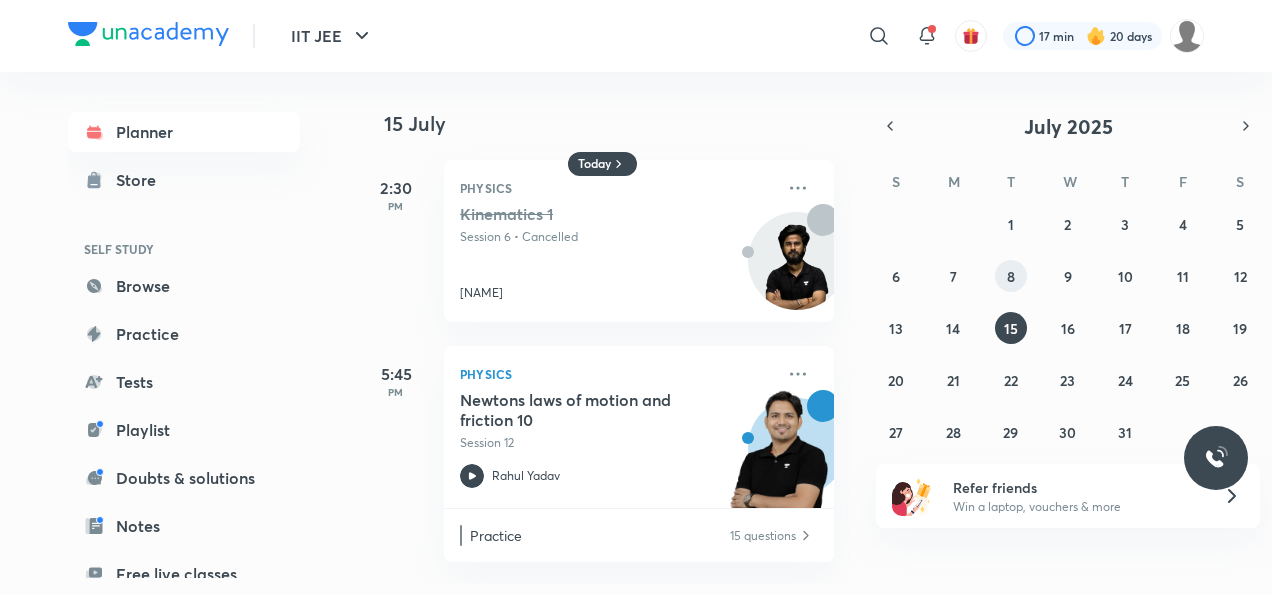 click on "8" at bounding box center [1011, 276] 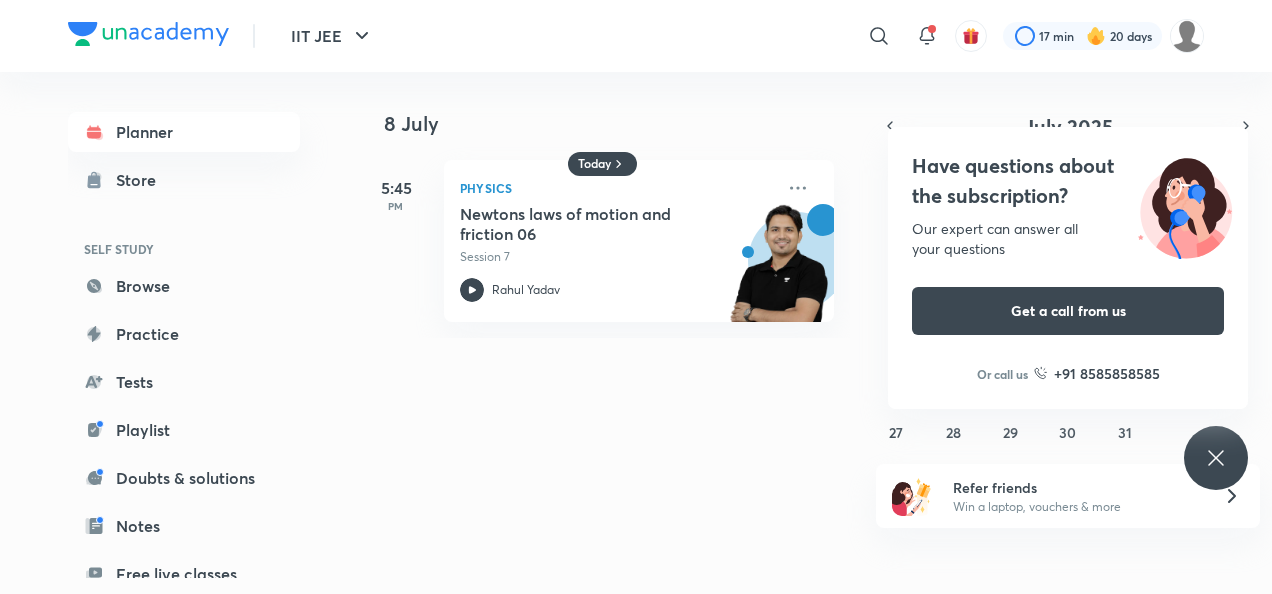 click 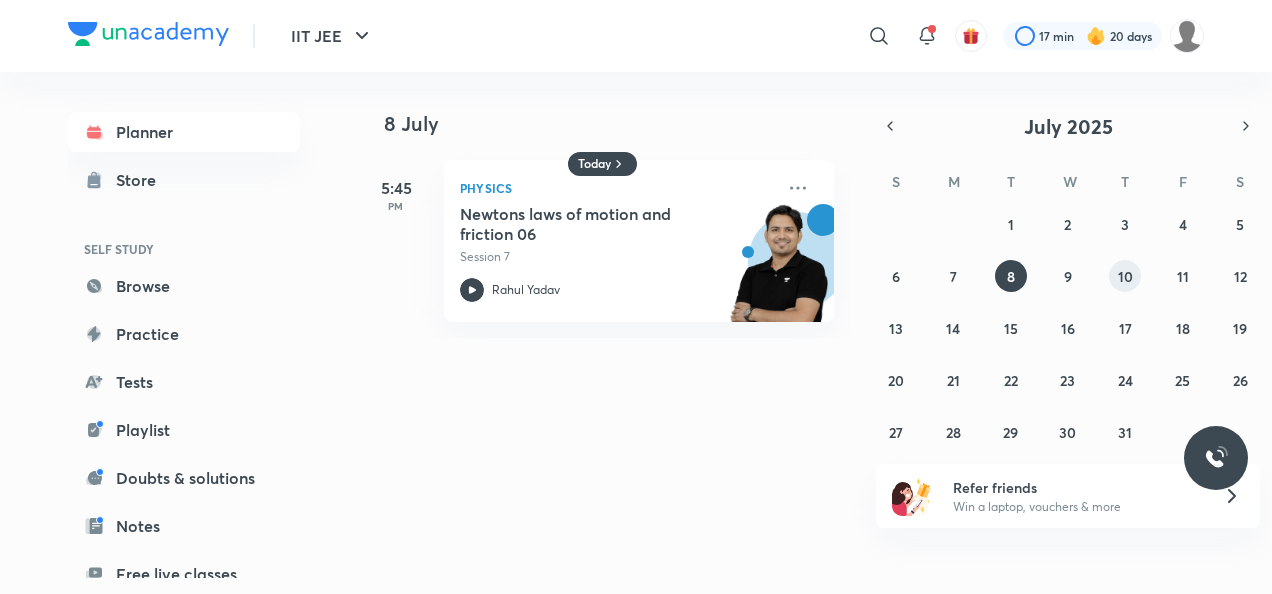 click on "10" at bounding box center (1125, 276) 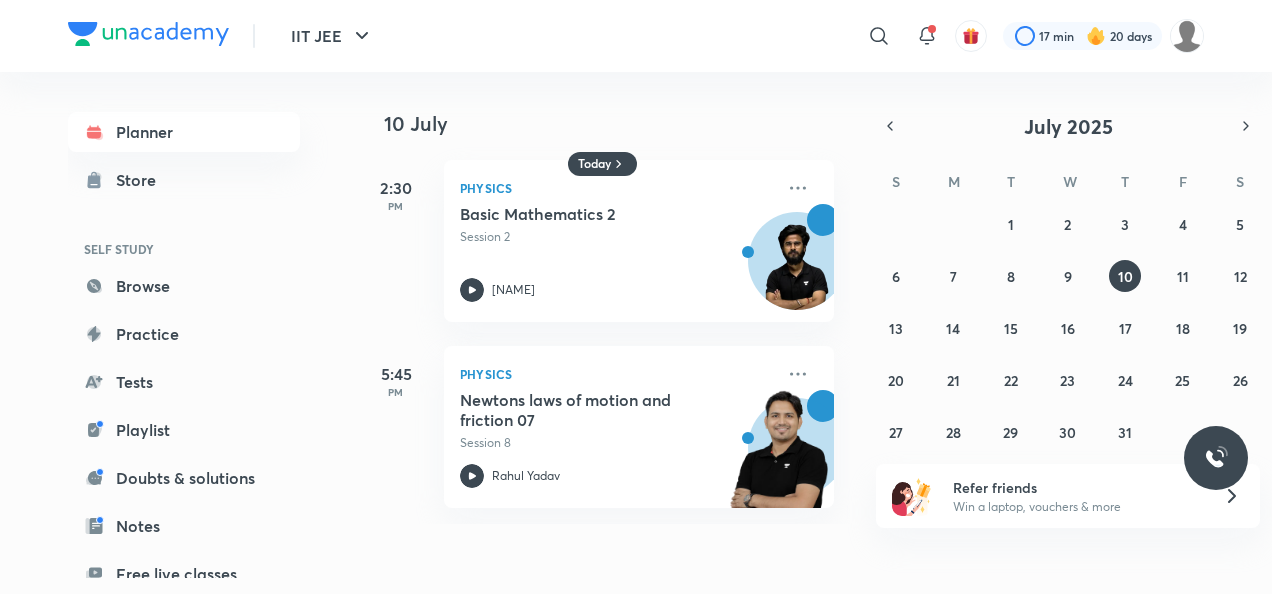 click on "29 30 1 2 3 4 5 6 7 8 9 10 11 12 13 14 15 16 17 18 19 20 21 22 23 24 25 26 27 28 29 30 31 1 2" at bounding box center (1068, 328) 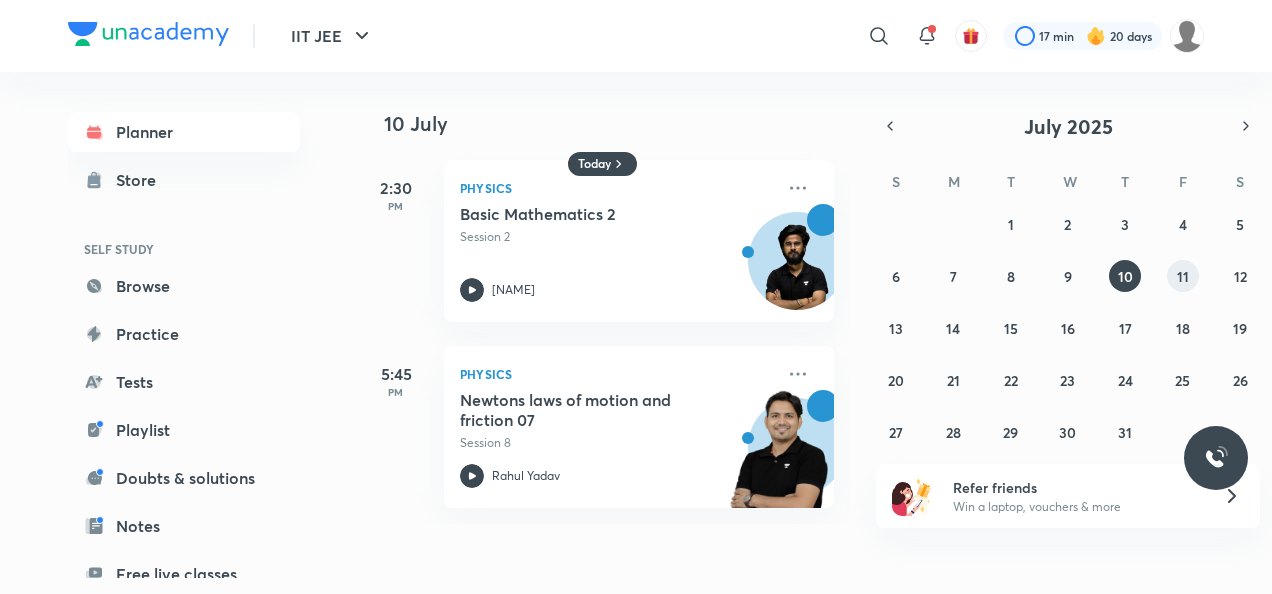 click on "11" at bounding box center [1183, 276] 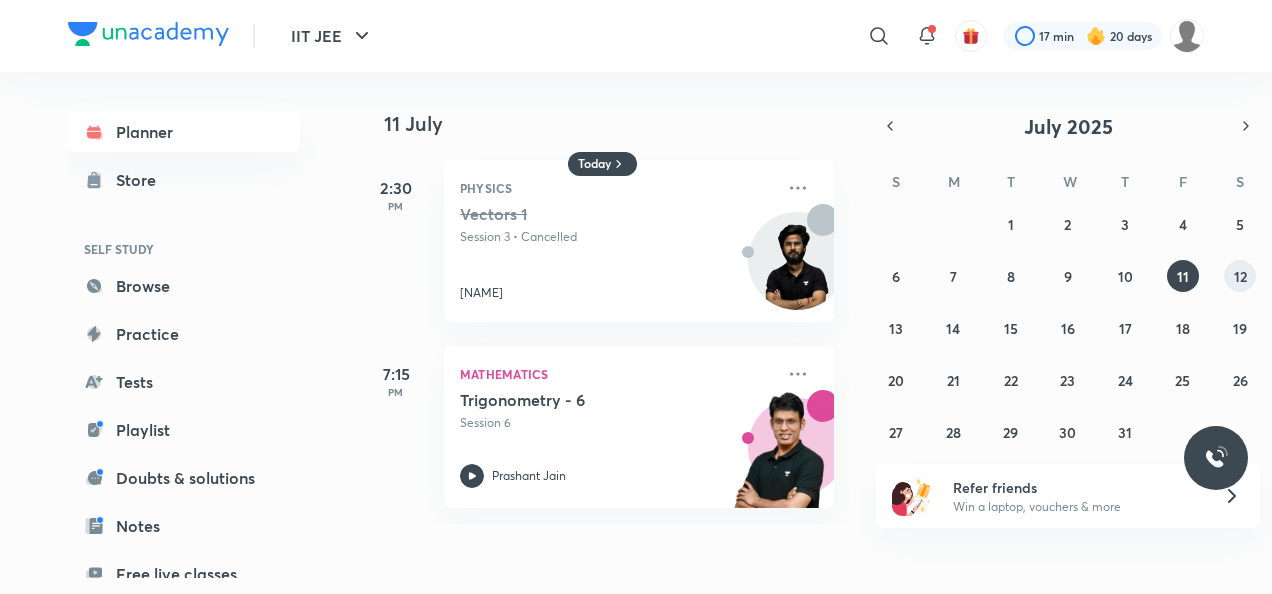 click on "12" at bounding box center (1240, 276) 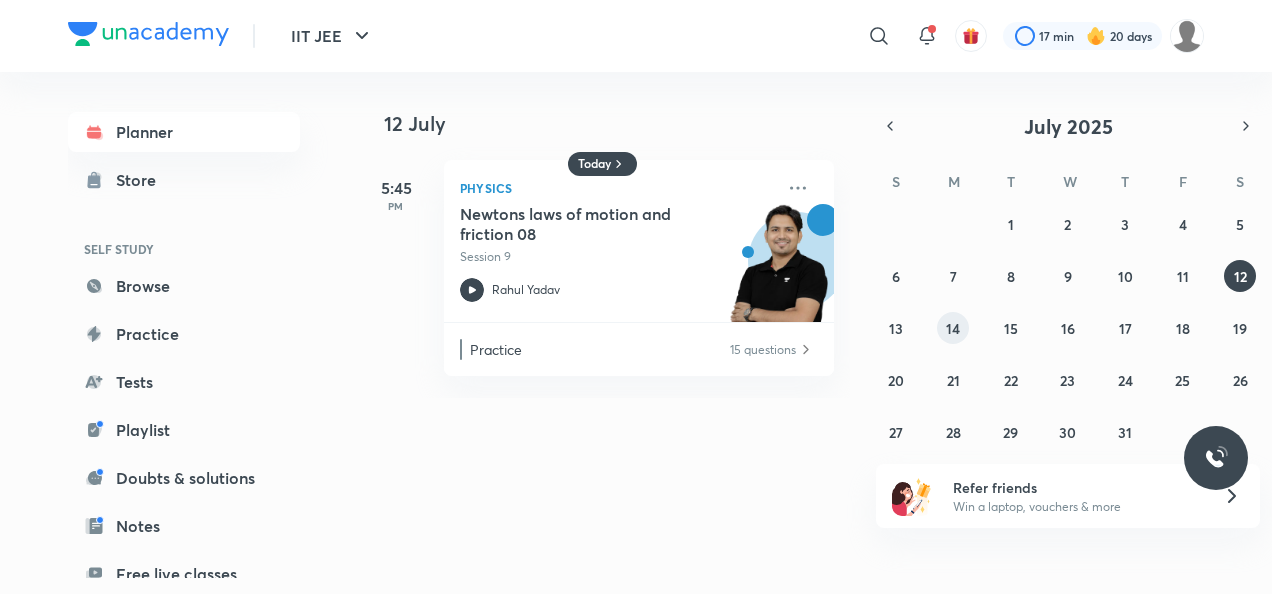 click on "14" at bounding box center [953, 328] 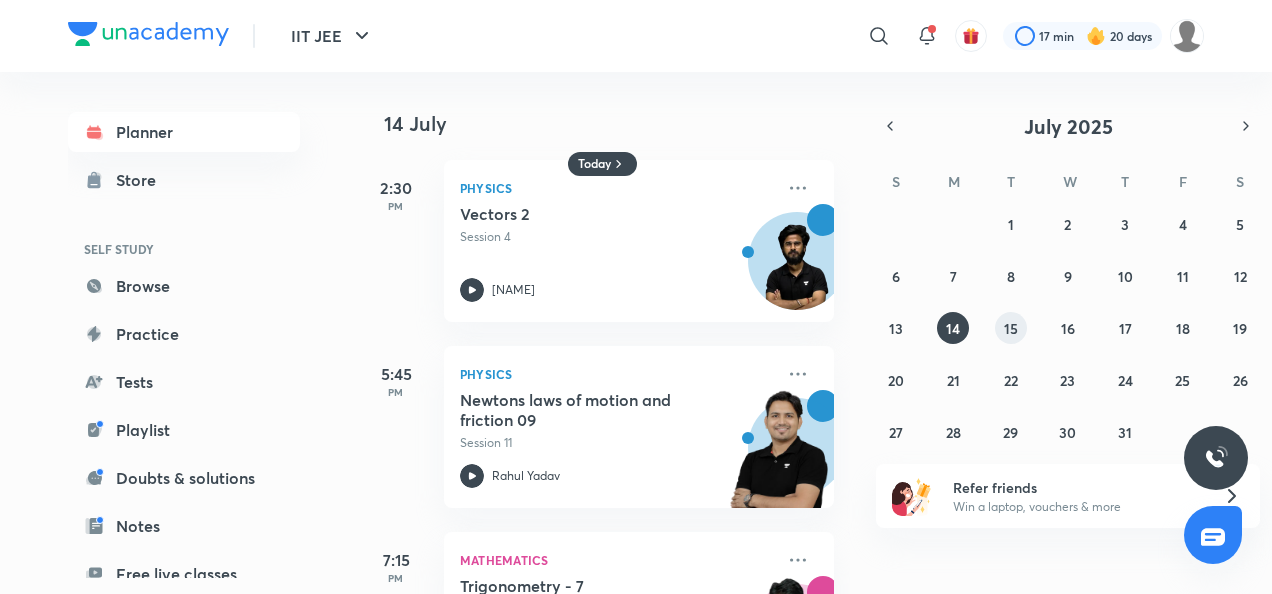 click on "15" at bounding box center [1011, 328] 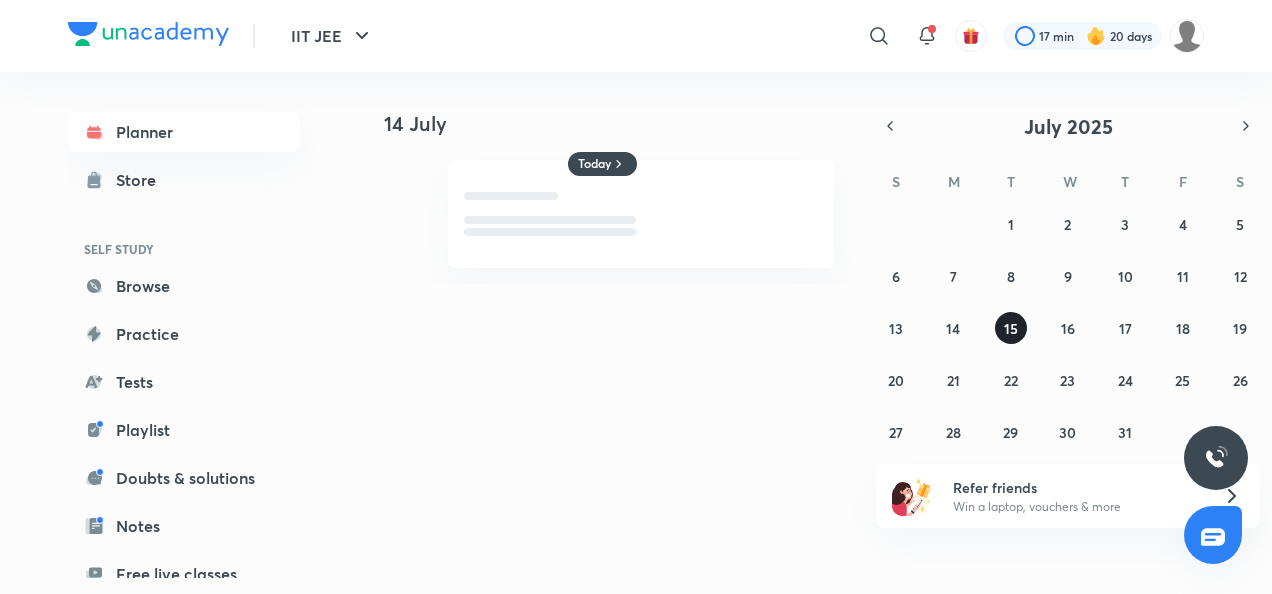 click on "15" at bounding box center [1011, 328] 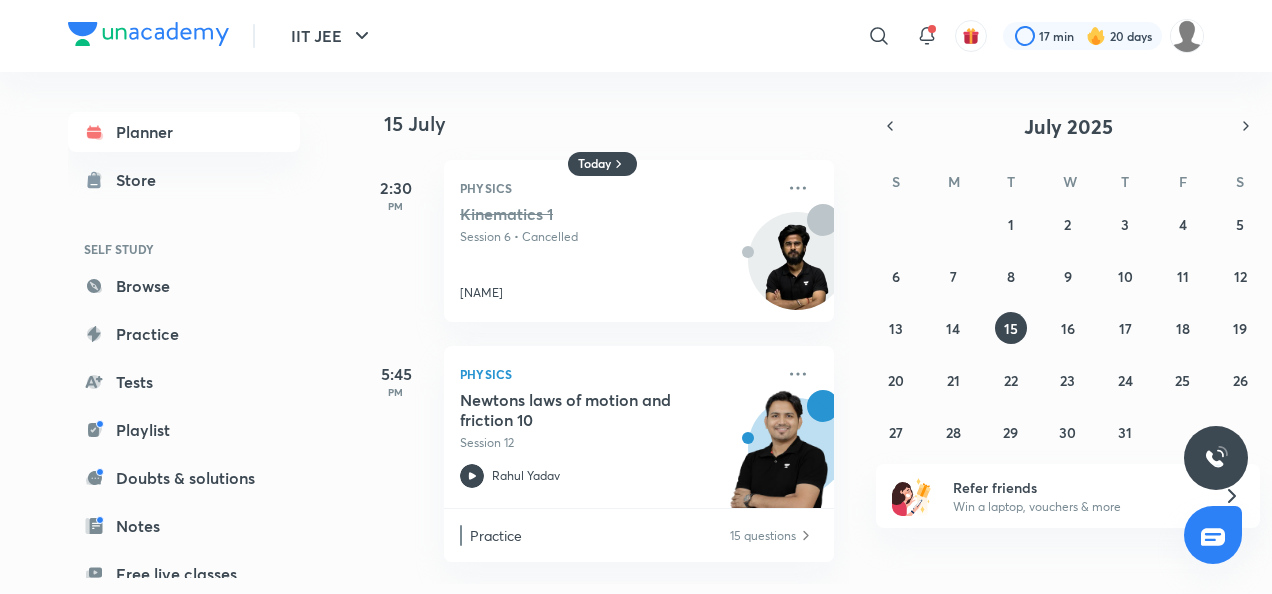click on "29 30 1 2 3 4 5 6 7 8 9 10 11 12 13 14 15 16 17 18 19 20 21 22 23 24 25 26 27 28 29 30 31 1 2" at bounding box center (1068, 328) 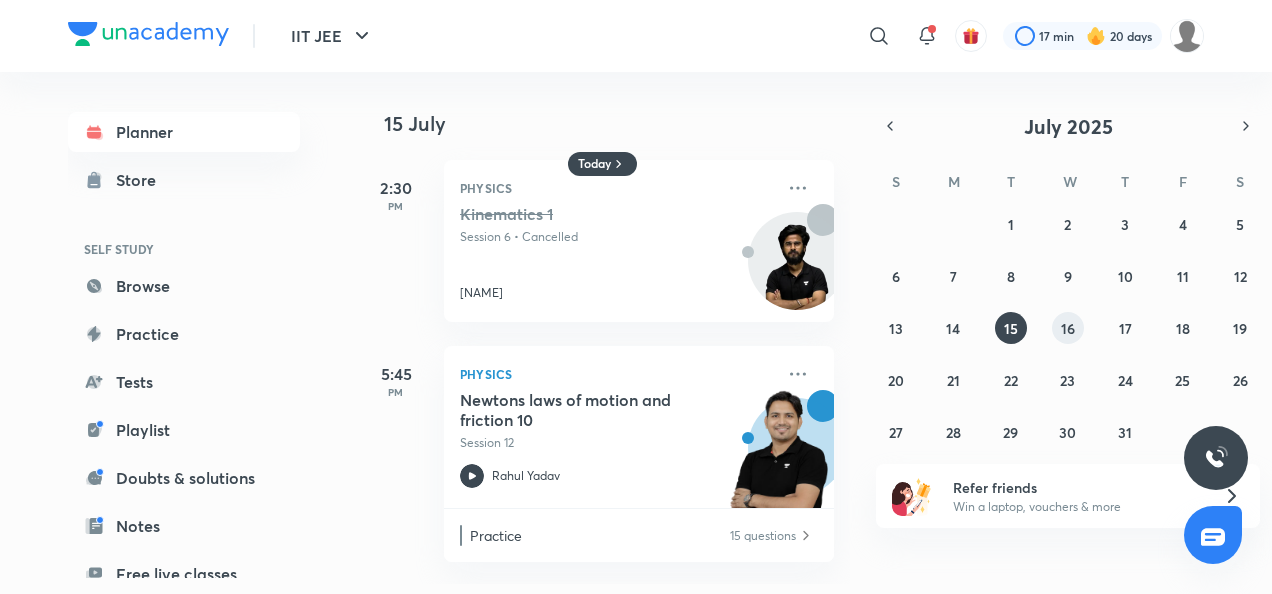 click on "16" at bounding box center (1068, 328) 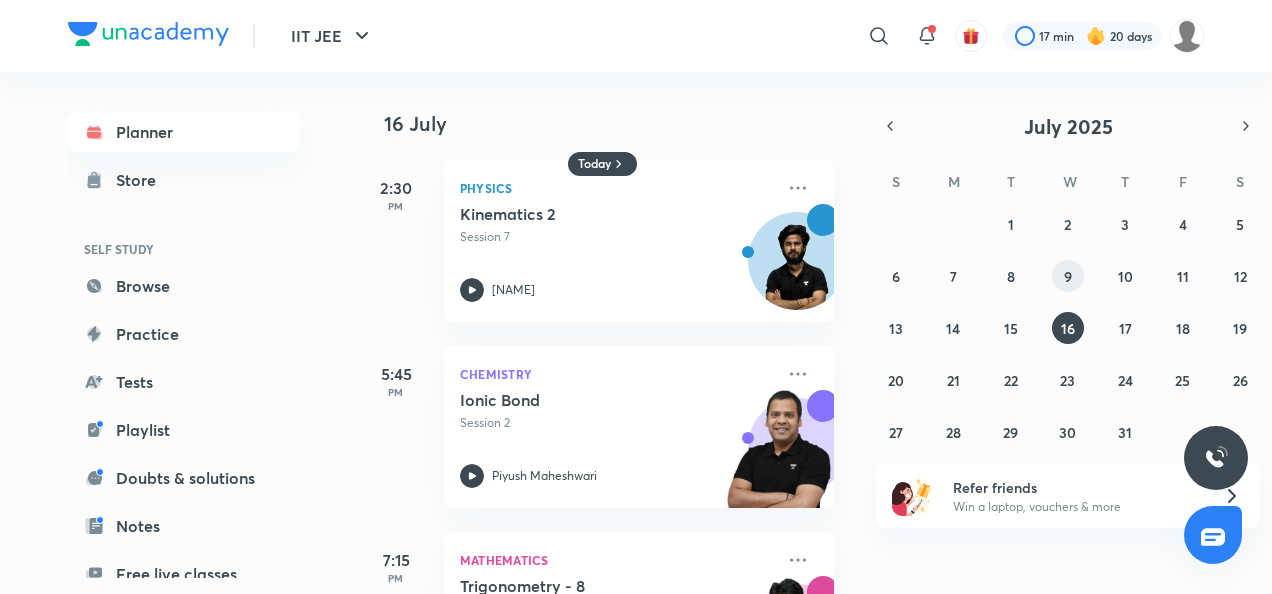 drag, startPoint x: 1056, startPoint y: 322, endPoint x: 1074, endPoint y: 290, distance: 36.71512 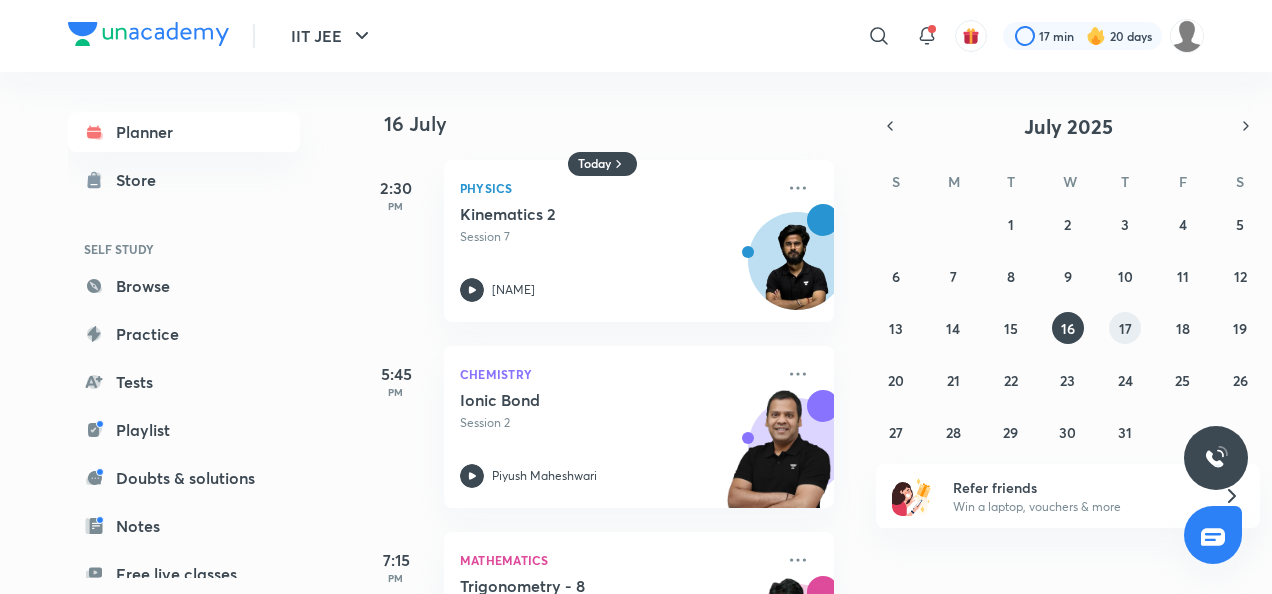click on "17" at bounding box center [1125, 328] 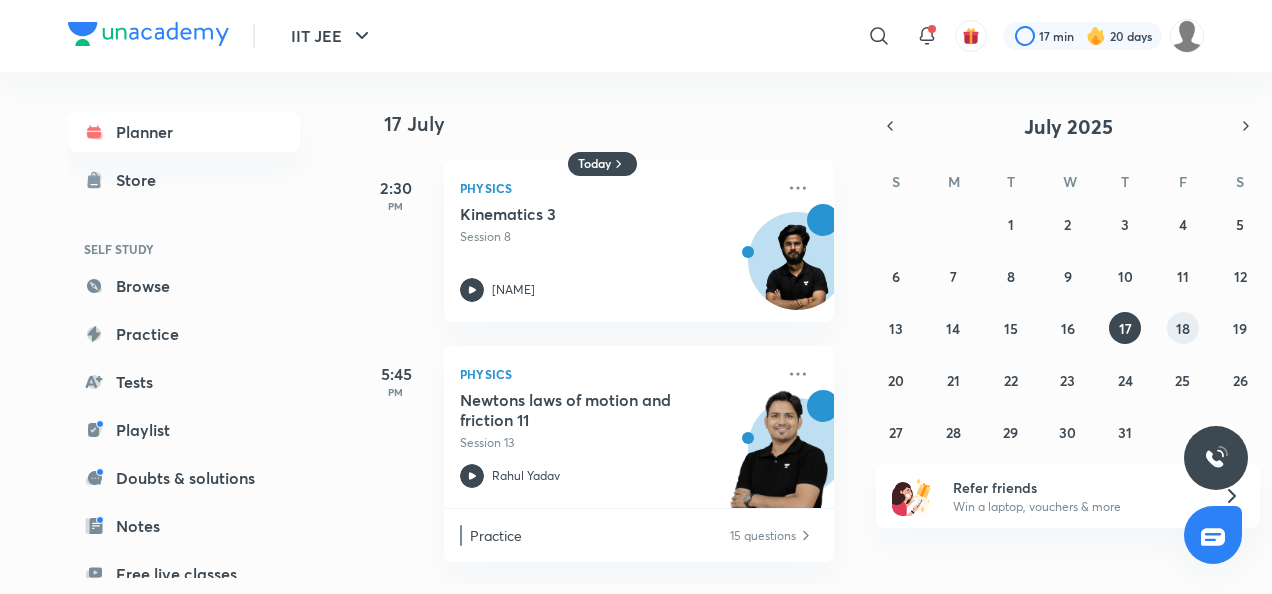 click on "18" at bounding box center (1183, 328) 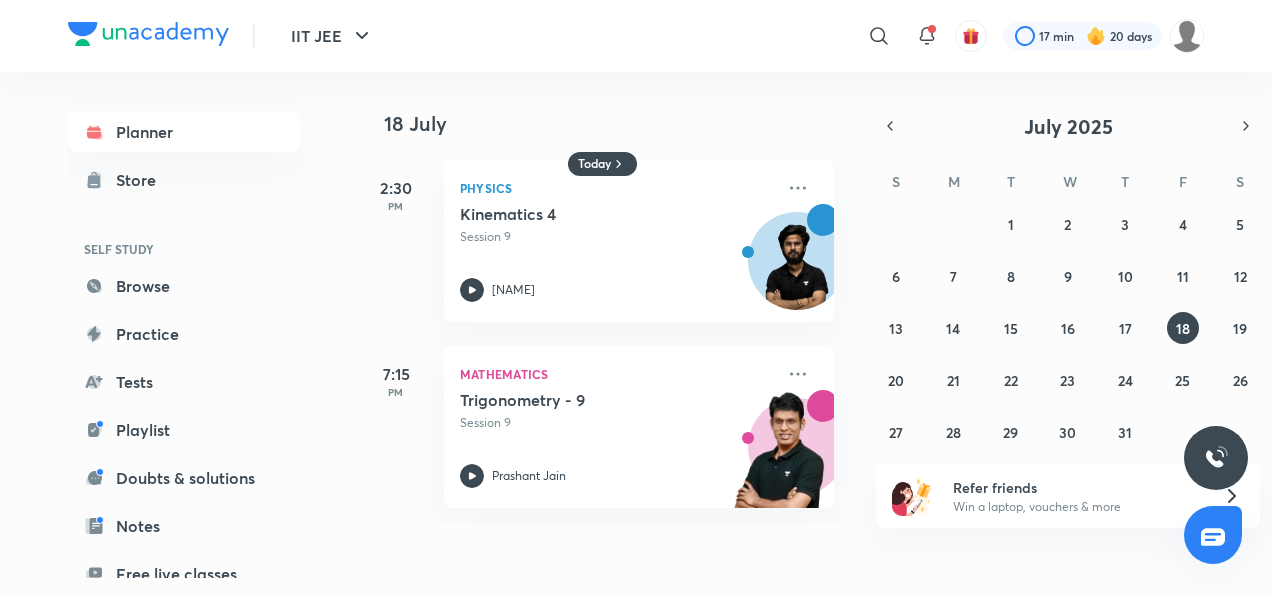 click on "[DATE] [TIME] [SUBJECT] [TOPIC] [SESSION] [NAME] [TIME] [SUBJECT] [TOPIC] - [SESSION] [NAME]" at bounding box center [812, 298] 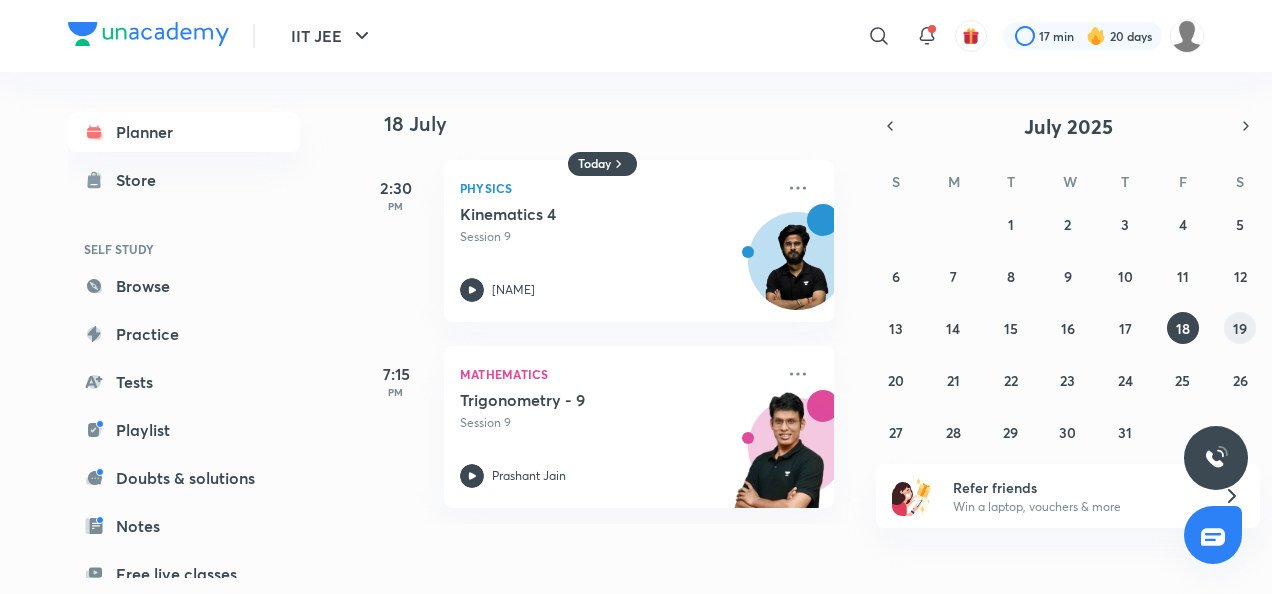 click on "19" at bounding box center [1240, 328] 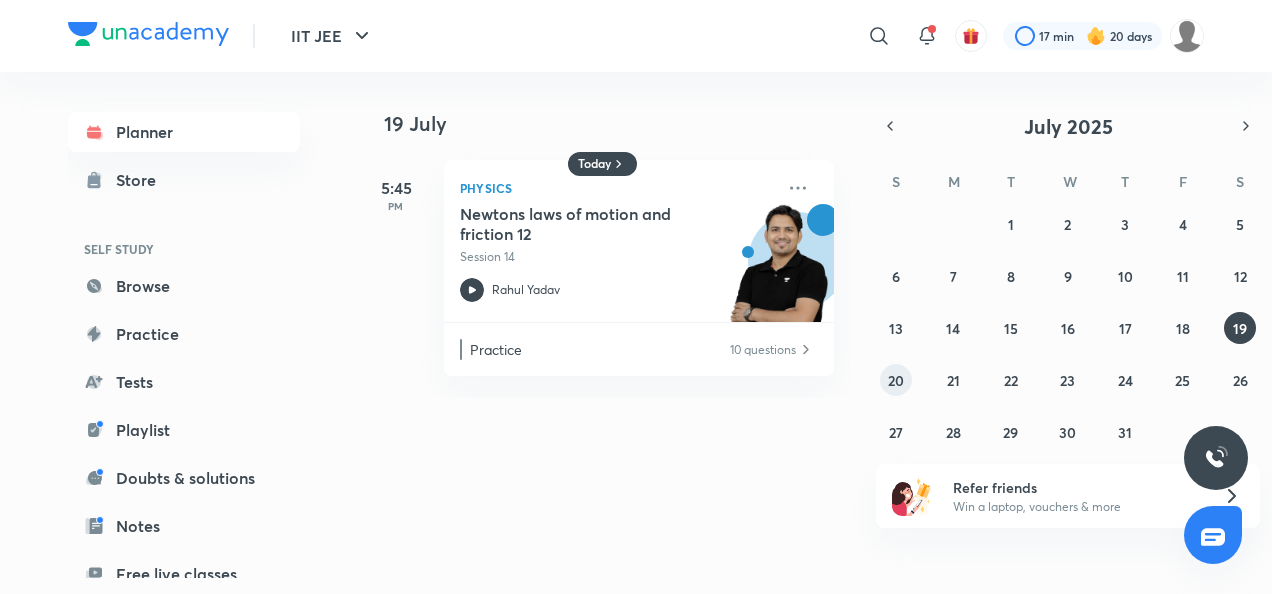click on "20" at bounding box center (896, 380) 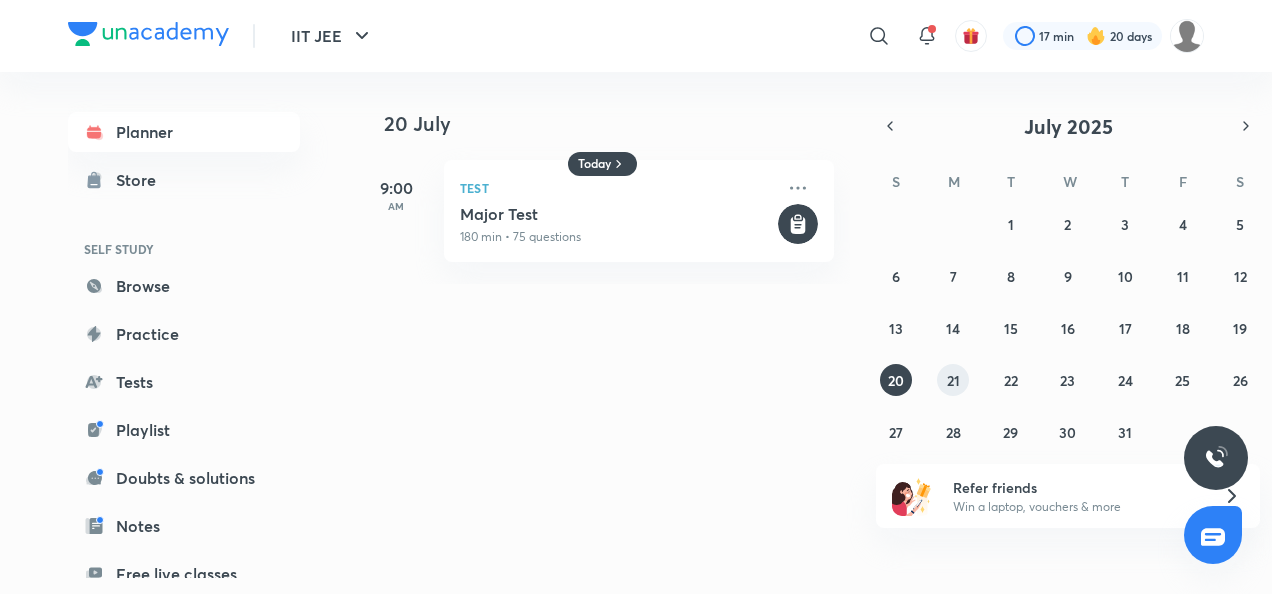 click on "21" at bounding box center [953, 380] 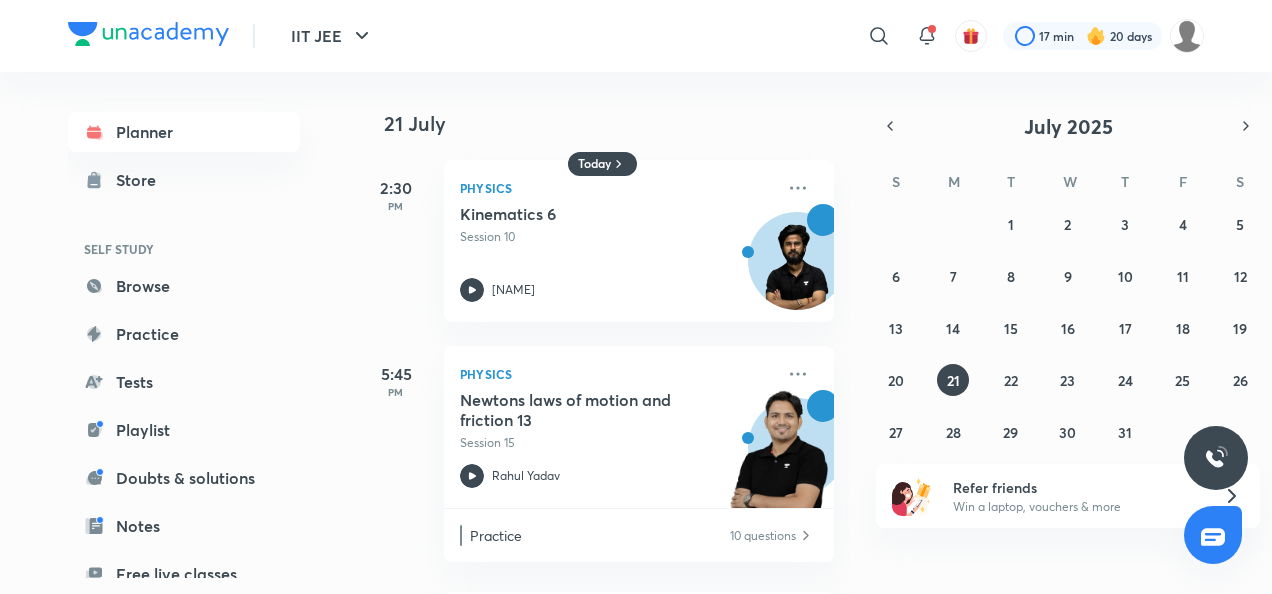 click on "29 30 1 2 3 4 5 6 7 8 9 10 11 12 13 14 15 16 17 18 19 20 21 22 23 24 25 26 27 28 29 30 31 1 2" at bounding box center (1068, 328) 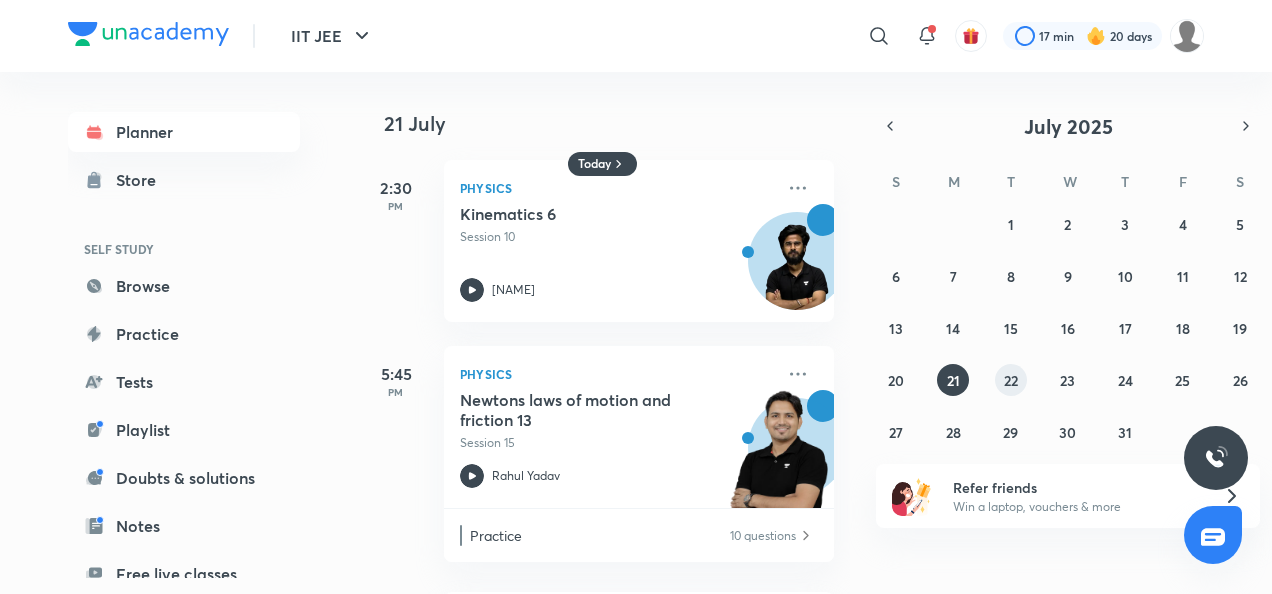 click on "22" at bounding box center (1011, 380) 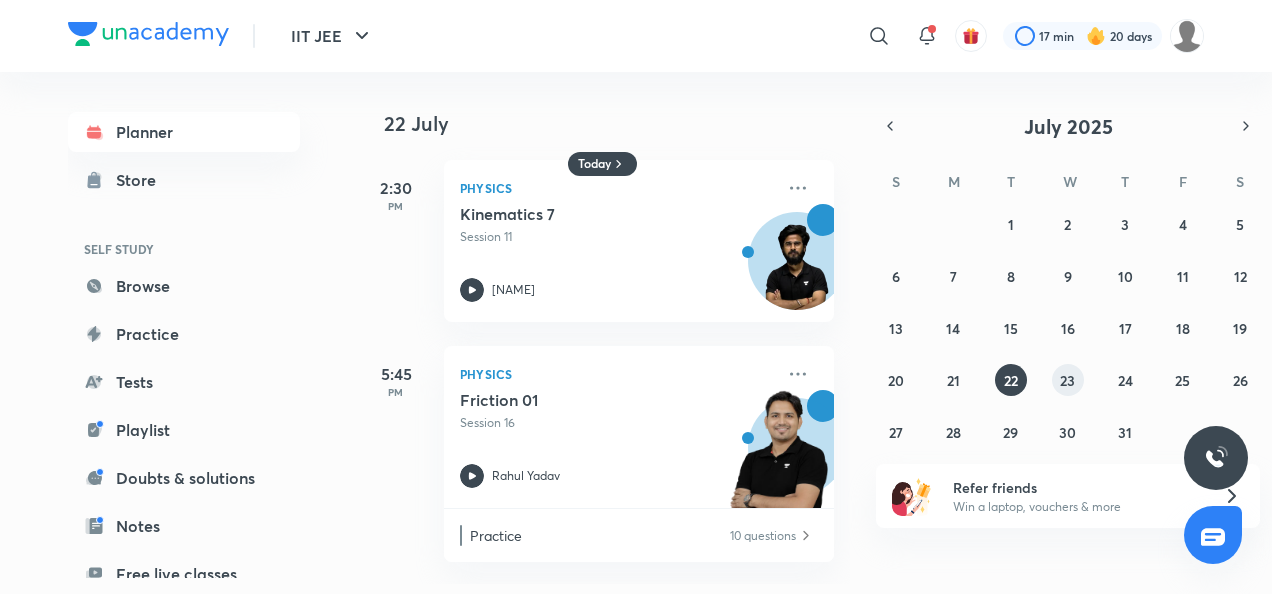 click on "23" at bounding box center [1067, 380] 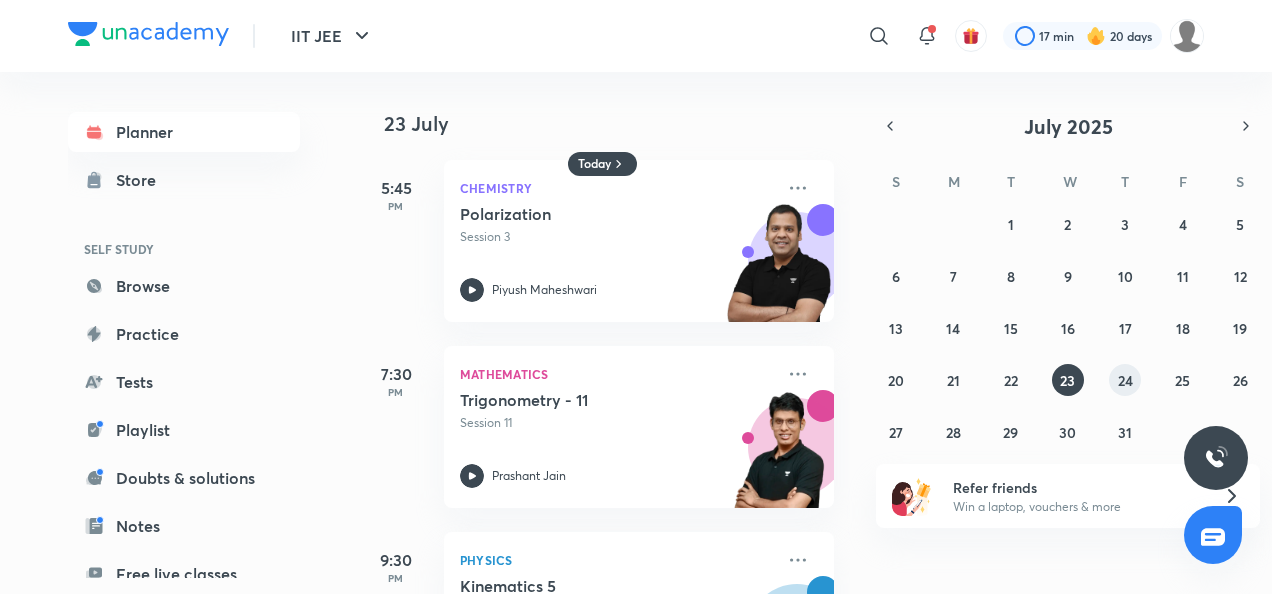 click on "24" at bounding box center (1125, 380) 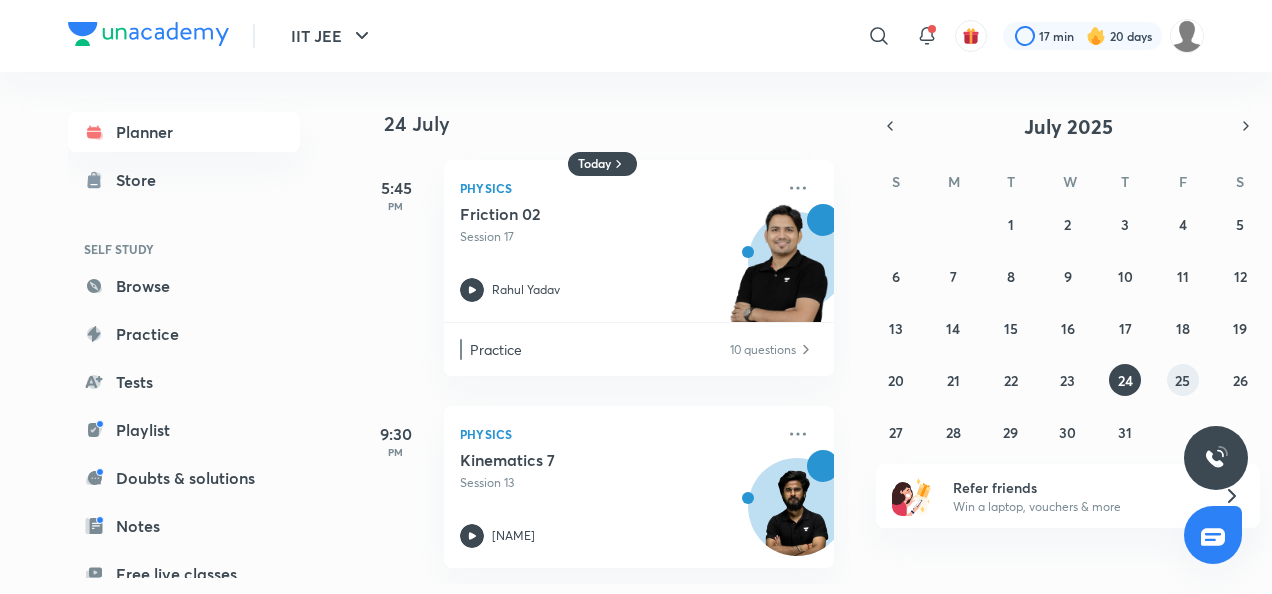 click on "25" at bounding box center [1182, 380] 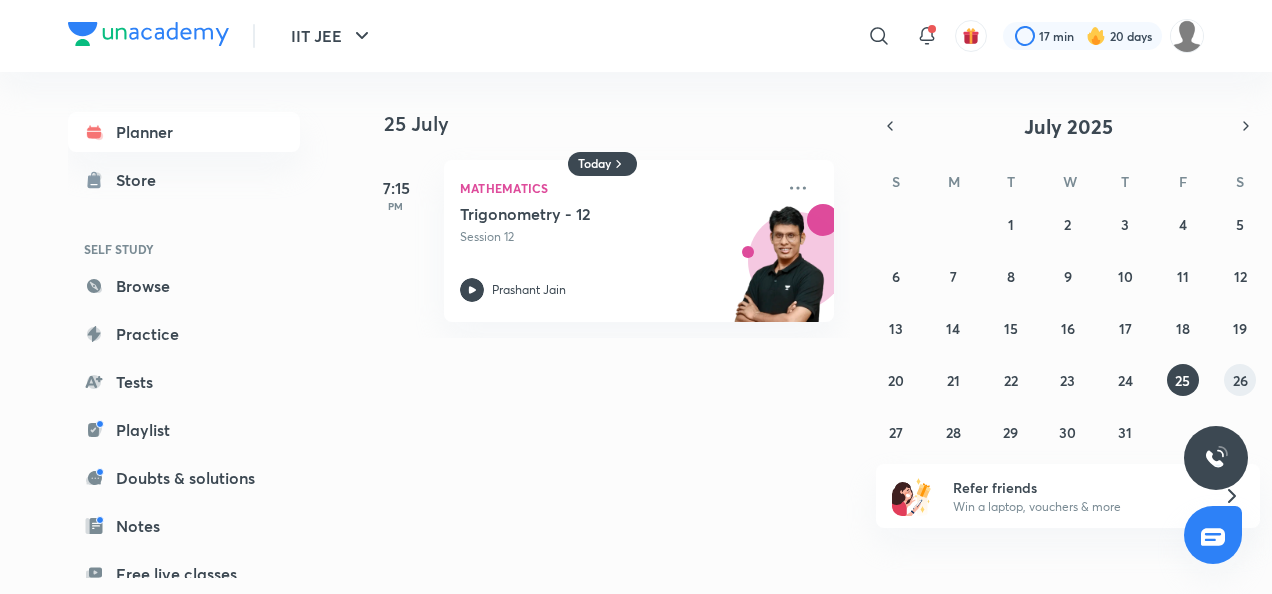 click on "26" at bounding box center [1240, 380] 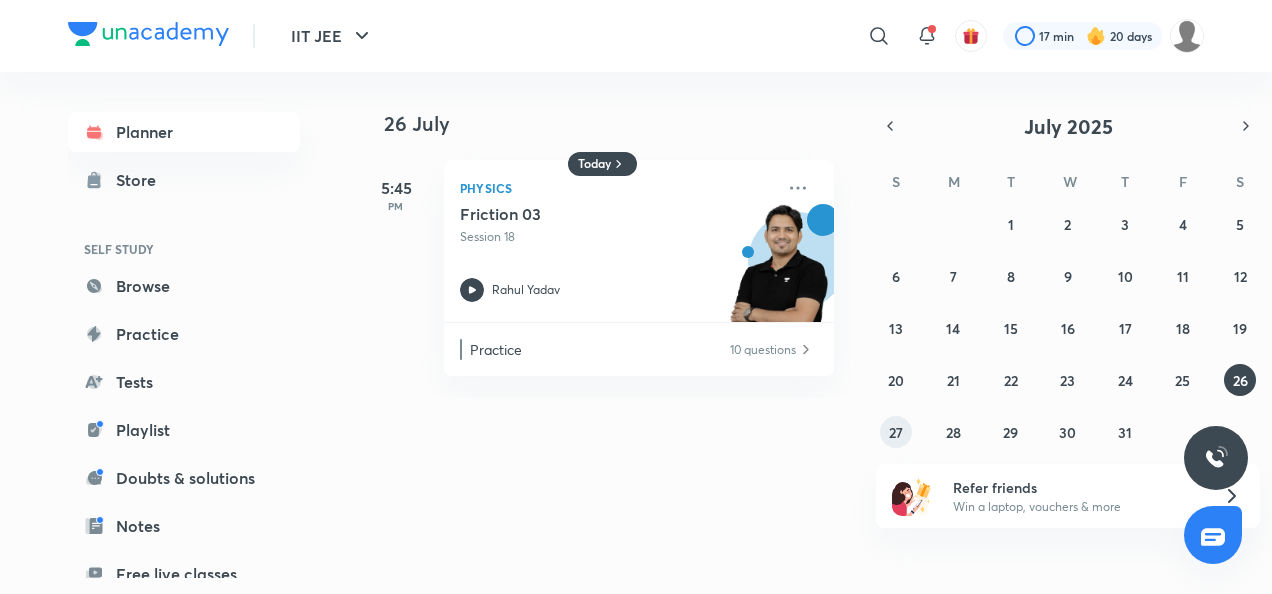 click on "27" at bounding box center [896, 432] 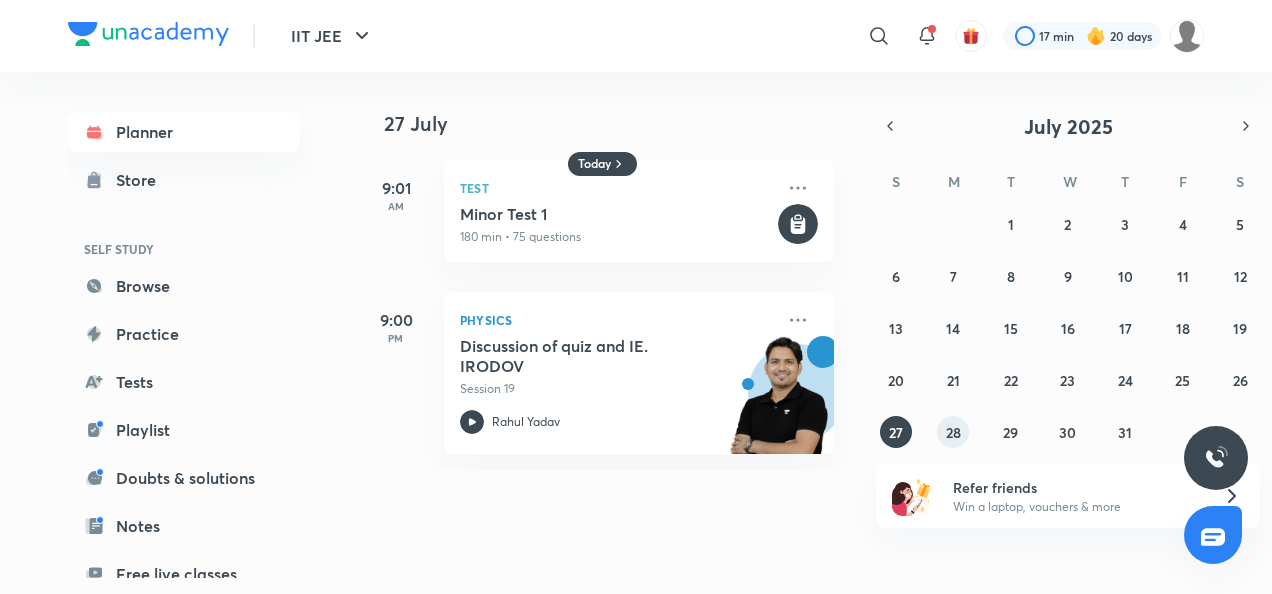click on "28" at bounding box center [953, 432] 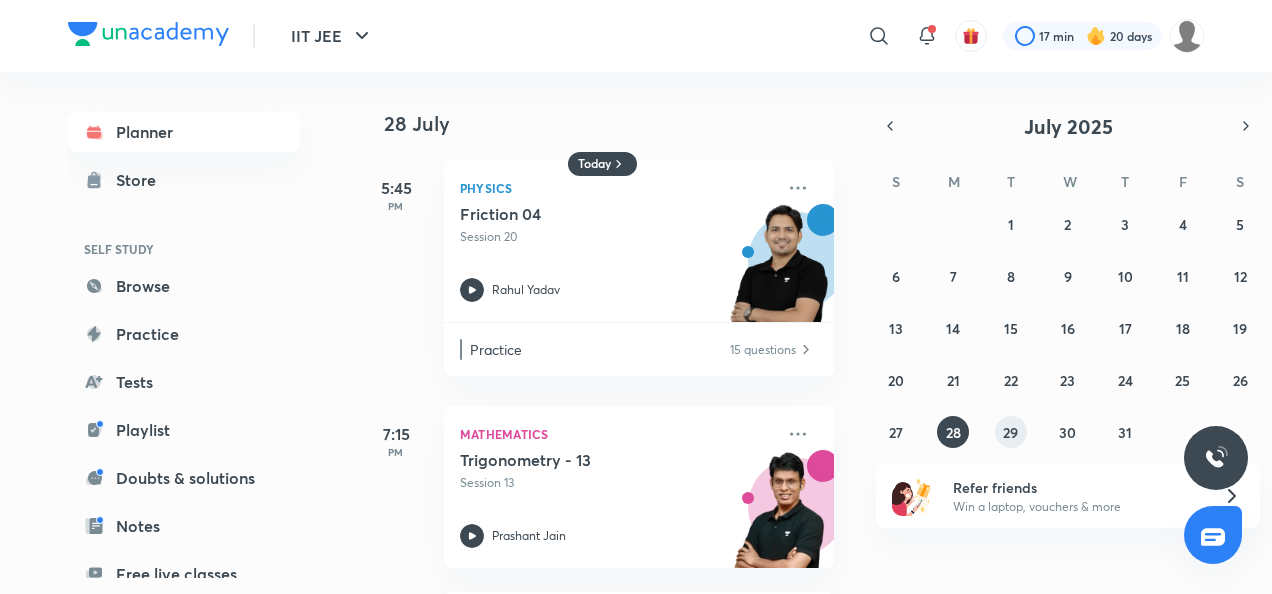 click on "29" at bounding box center [1011, 432] 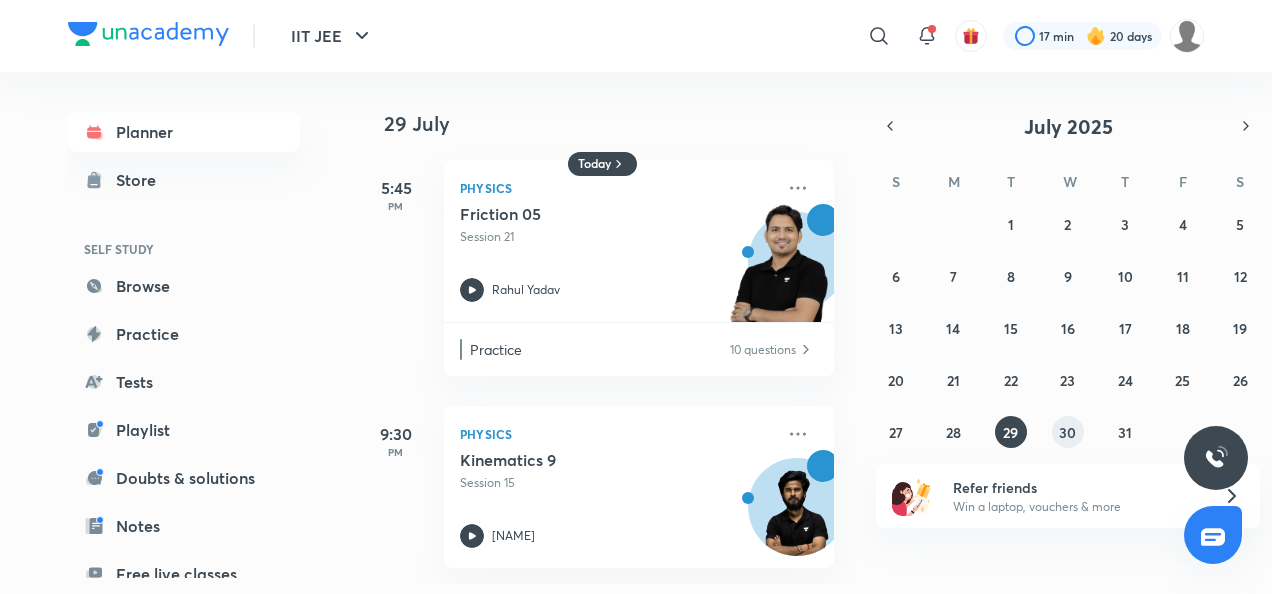 click on "30" at bounding box center (1068, 432) 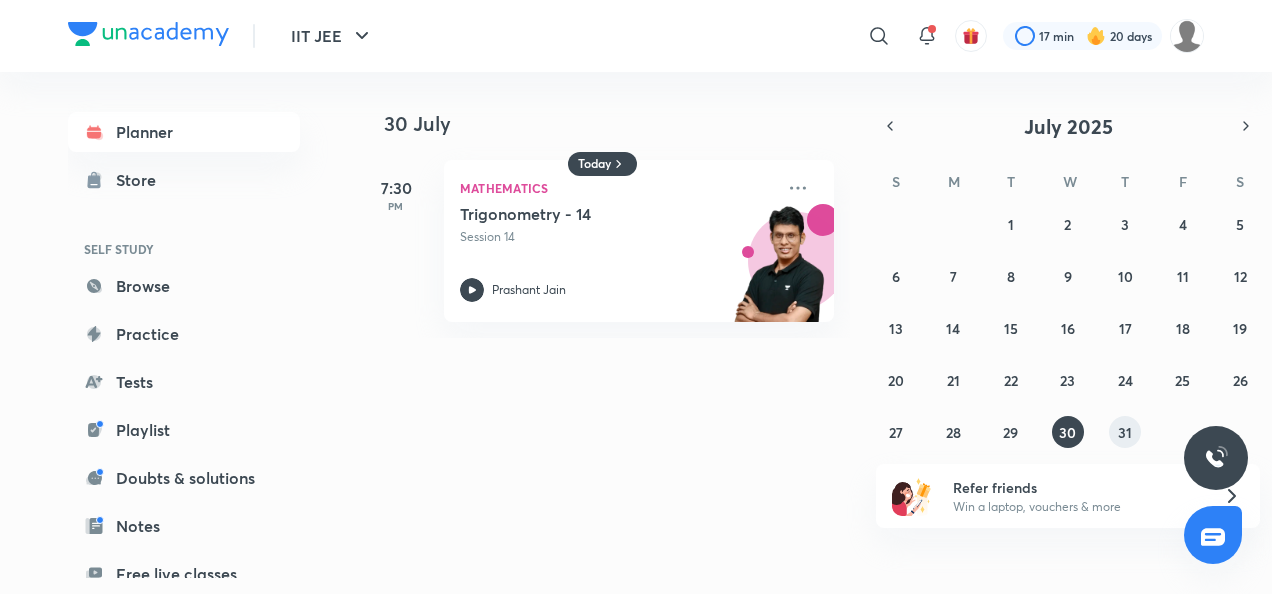 click on "31" at bounding box center (1125, 432) 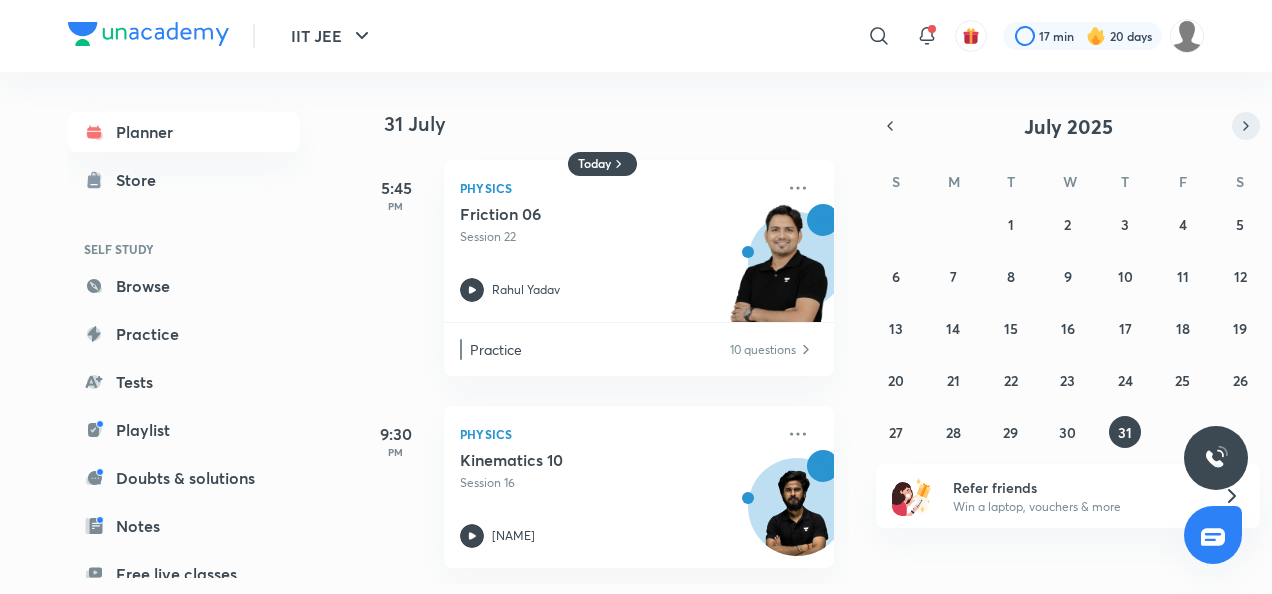click at bounding box center [1246, 126] 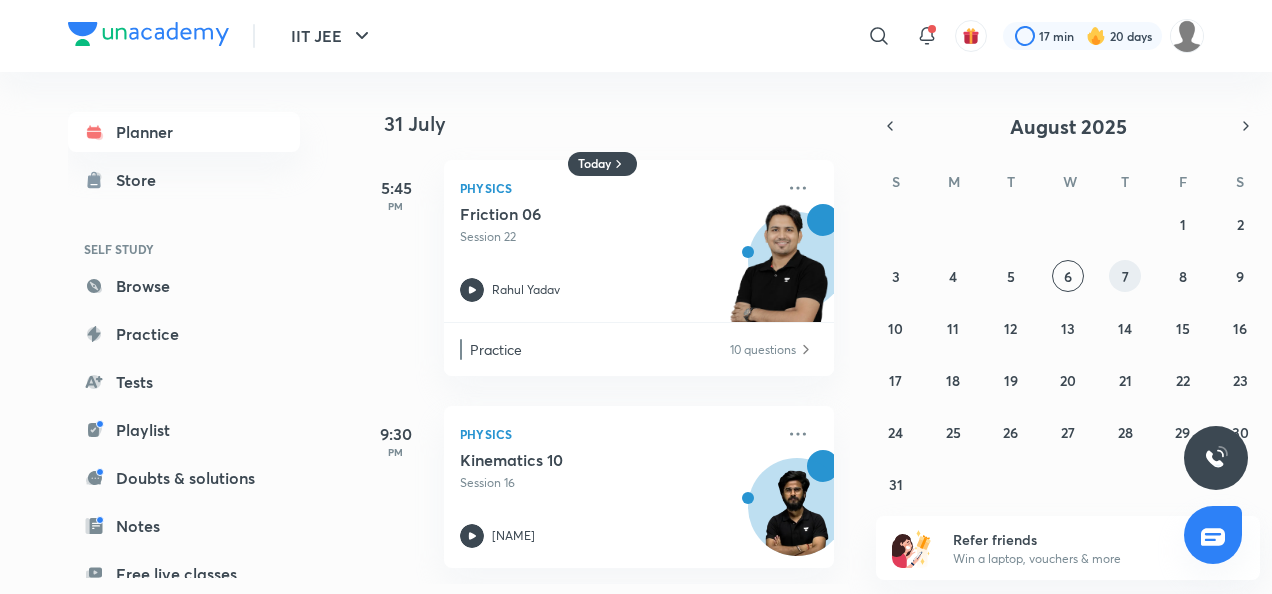 click on "7" at bounding box center (1125, 276) 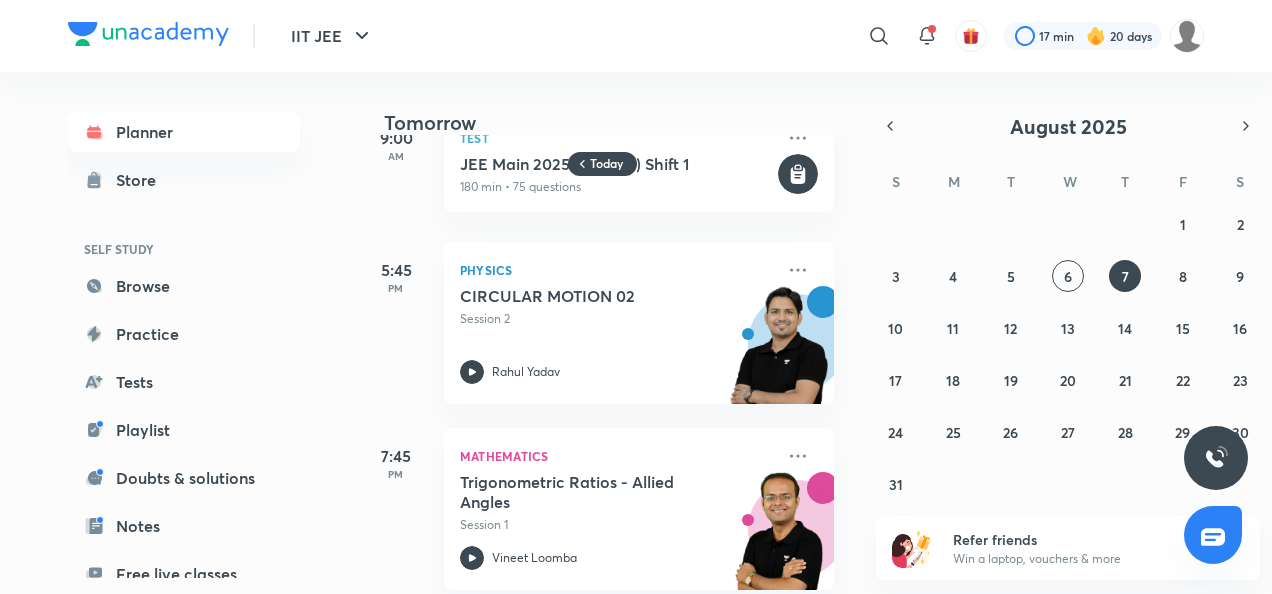 scroll, scrollTop: 77, scrollLeft: 0, axis: vertical 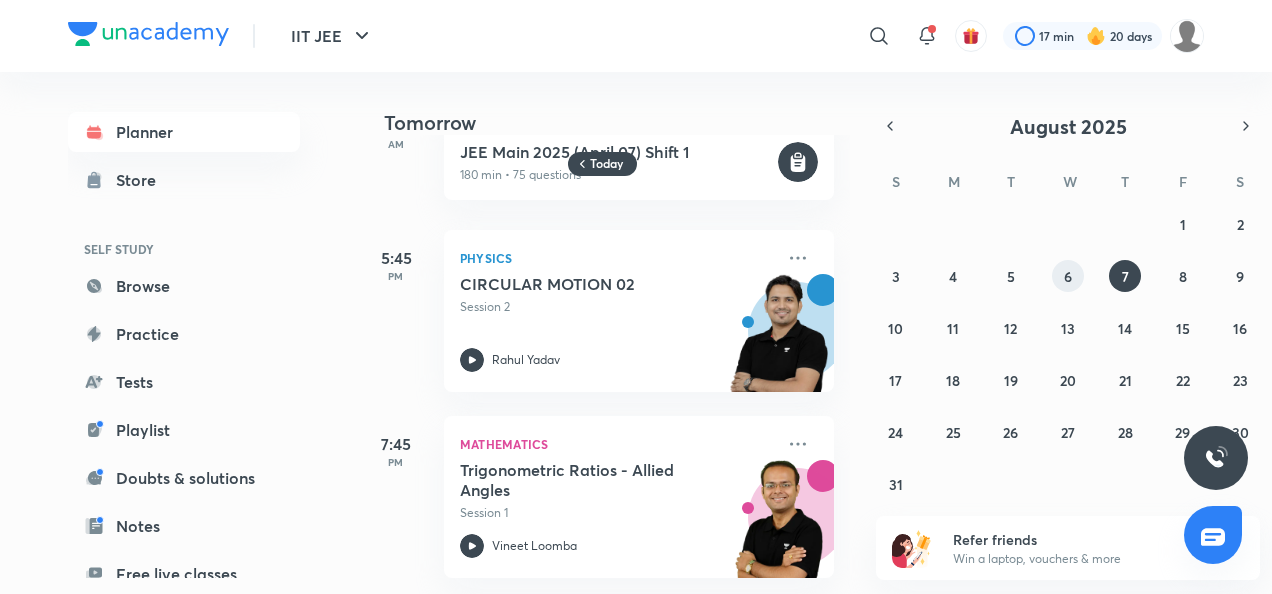 click on "6" at bounding box center [1068, 276] 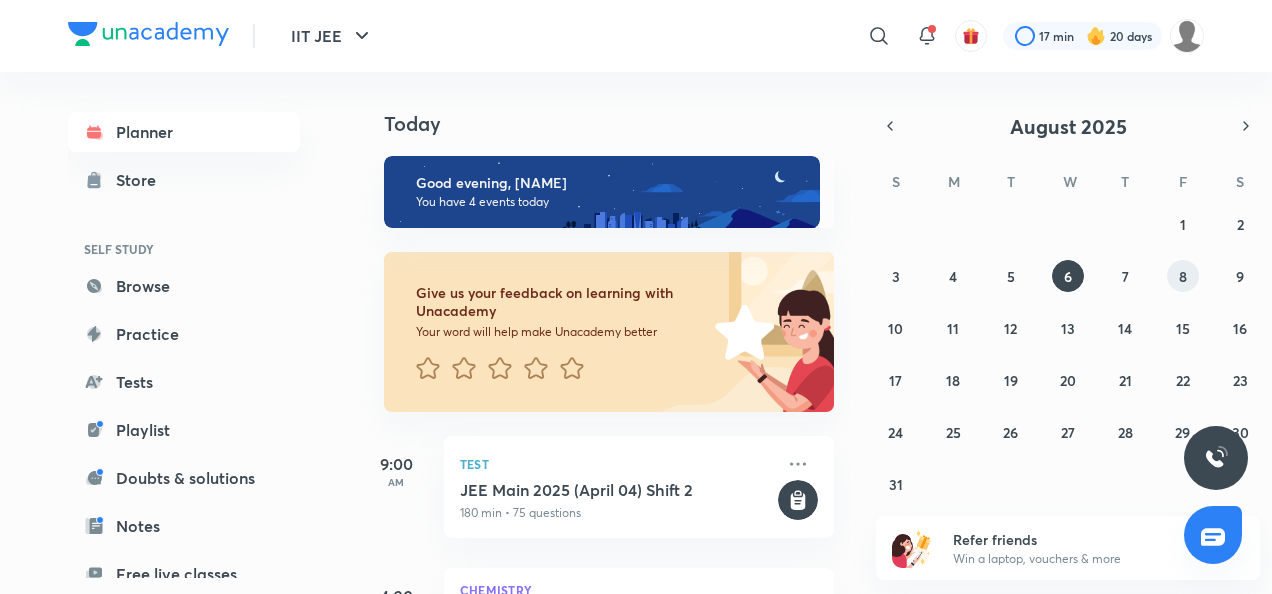 click on "8" at bounding box center (1183, 276) 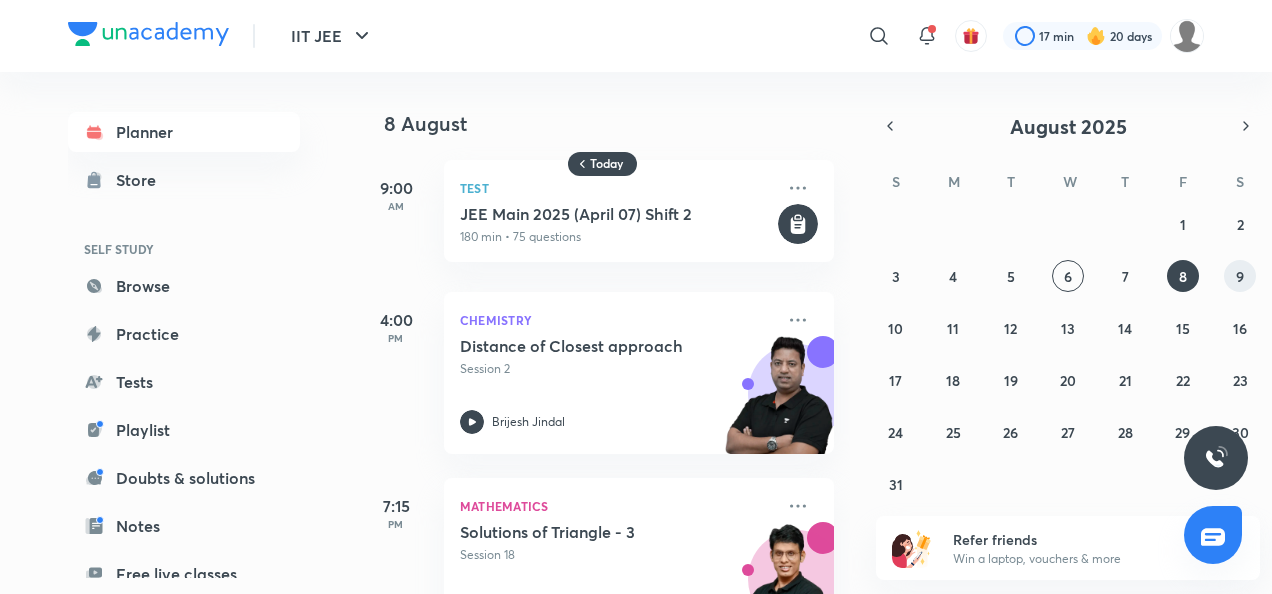 click on "9" at bounding box center [1240, 276] 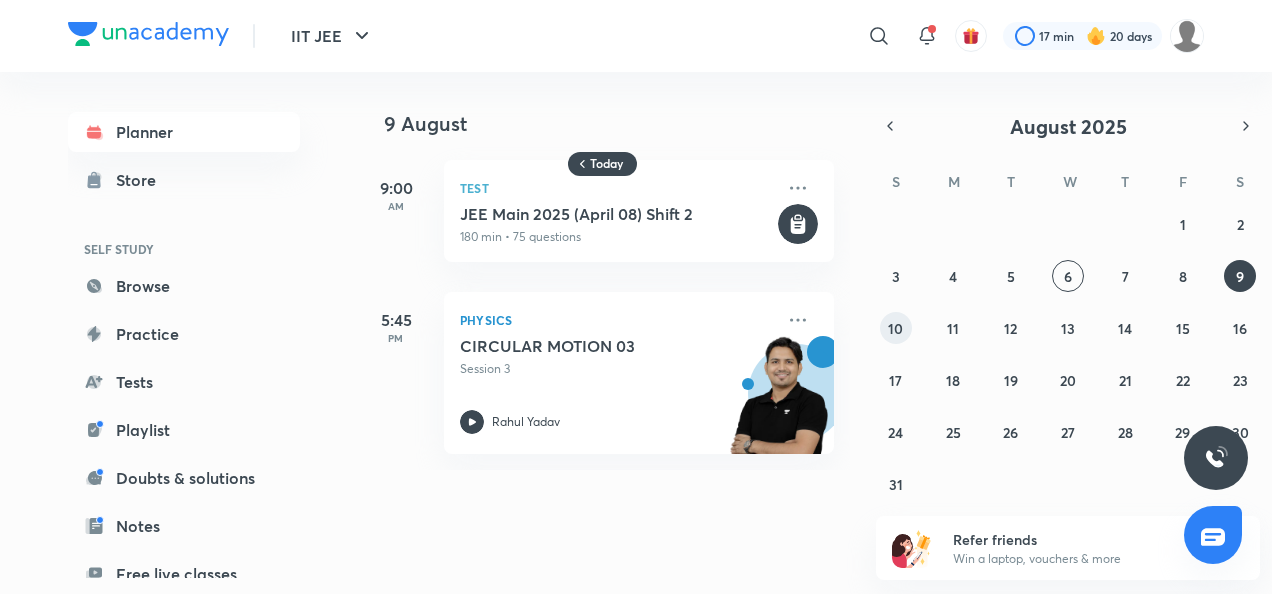 click on "27 28 29 30 31 1 2 3 4 5 6 7 8 9 10 11 12 13 14 15 16 17 18 19 20 21 22 23 24 25 26 27 28 29 30 31 1 2 3 4 5 6" at bounding box center [1068, 354] 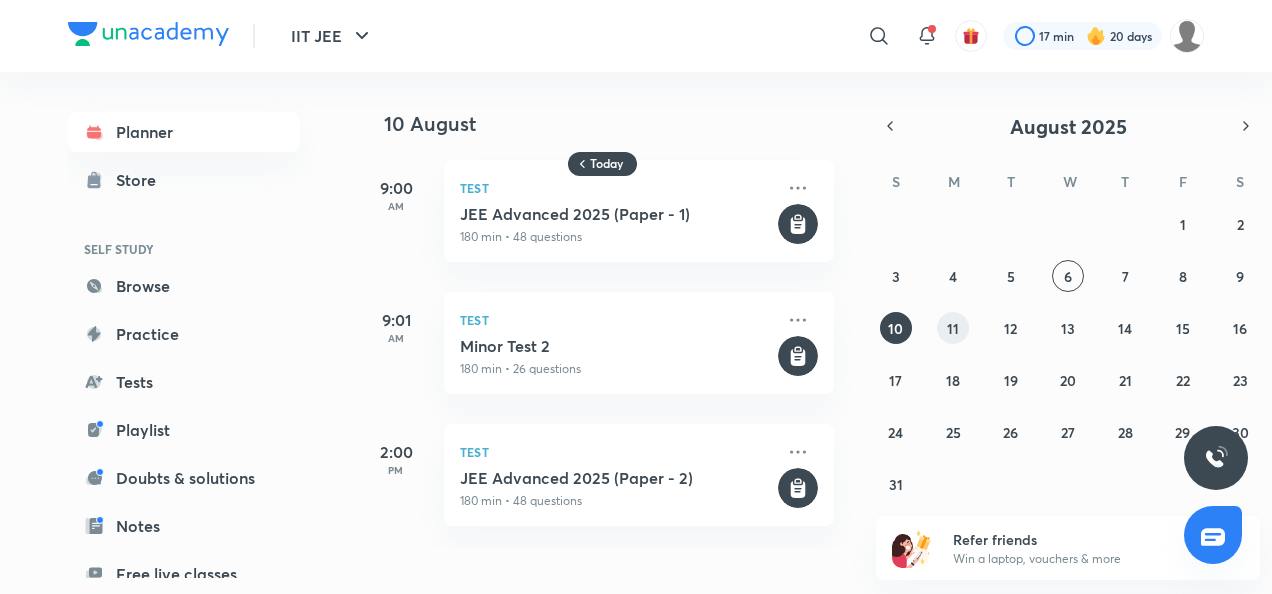 click on "11" at bounding box center (953, 328) 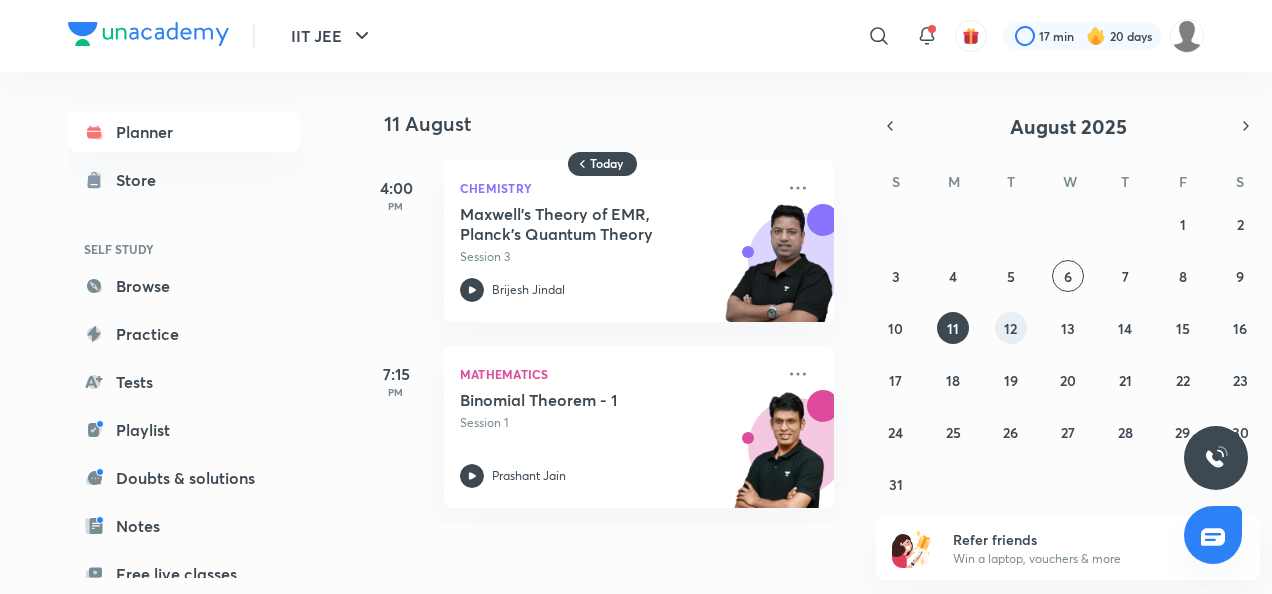 click on "12" at bounding box center (1011, 328) 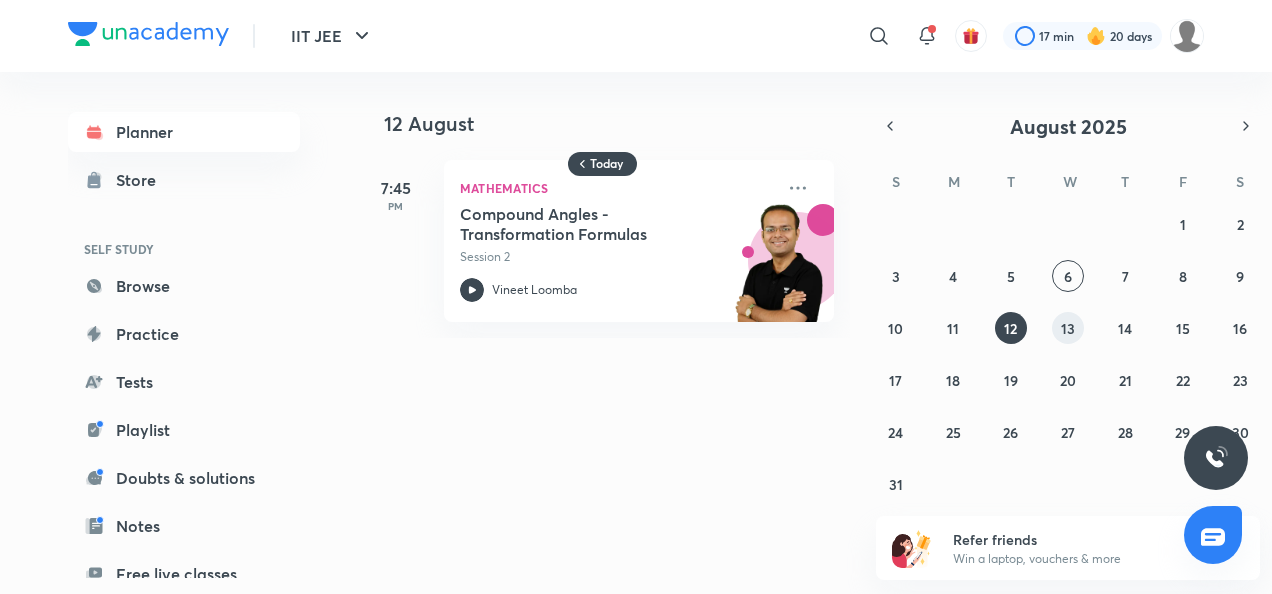drag, startPoint x: 1052, startPoint y: 332, endPoint x: 1068, endPoint y: 336, distance: 16.492422 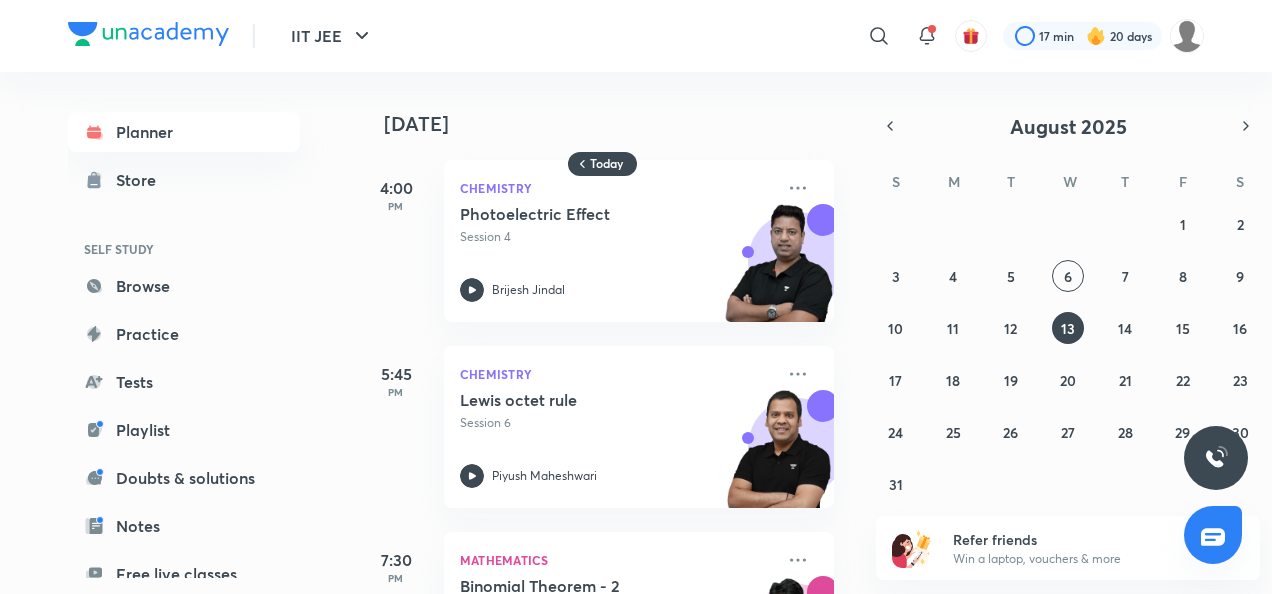 click on "[DATE] [TIME] [SUBJECT] [TOPIC] [SESSION] [NAME] [TIME] [SUBJECT] [TOPIC] [SESSION] [NAME] [TIME] [SUBJECT] [TOPIC] - [NUMBER] [SESSION] [NAME]" at bounding box center [812, 333] 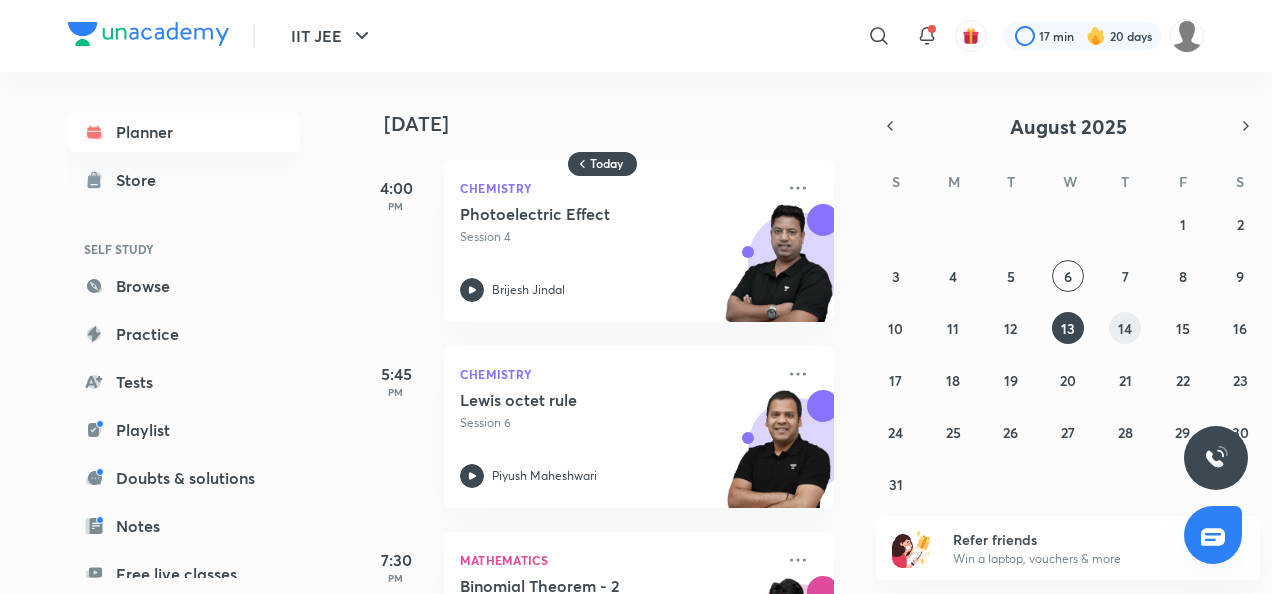 click on "14" at bounding box center [1125, 328] 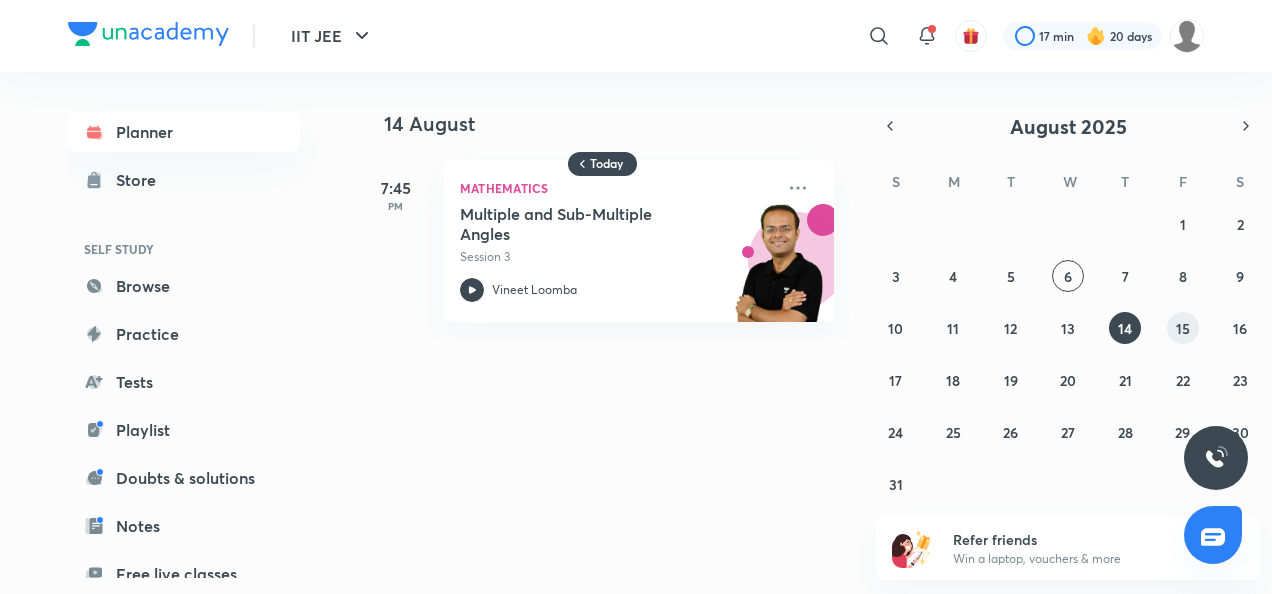 click on "15" at bounding box center [1183, 328] 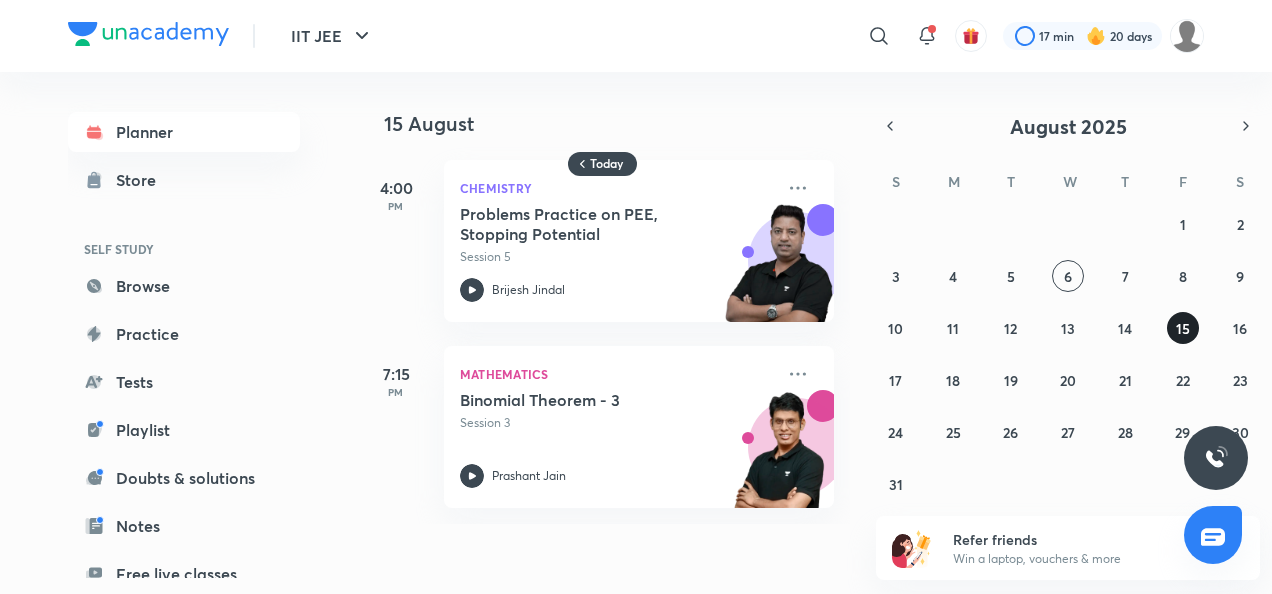 click on "15" at bounding box center (1183, 328) 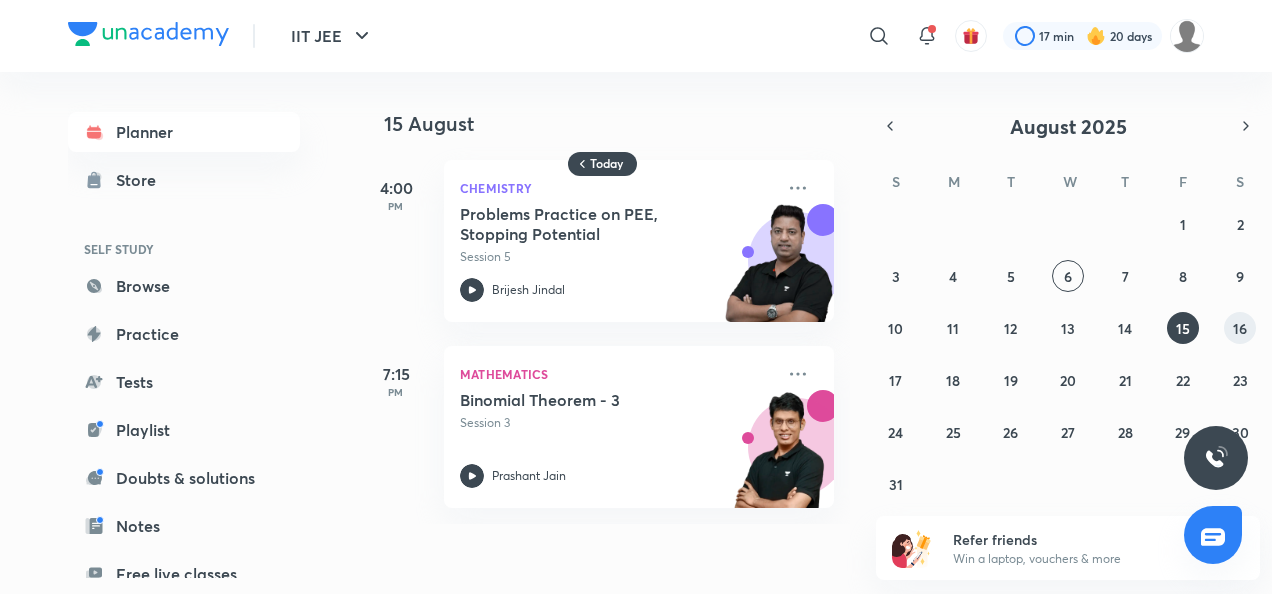 click on "27 28 29 30 31 1 2 3 4 5 6 7 8 9 10 11 12 13 14 15 16 17 18 19 20 21 22 23 24 25 26 27 28 29 30 31 1 2 3 4 5 6" at bounding box center [1068, 354] 